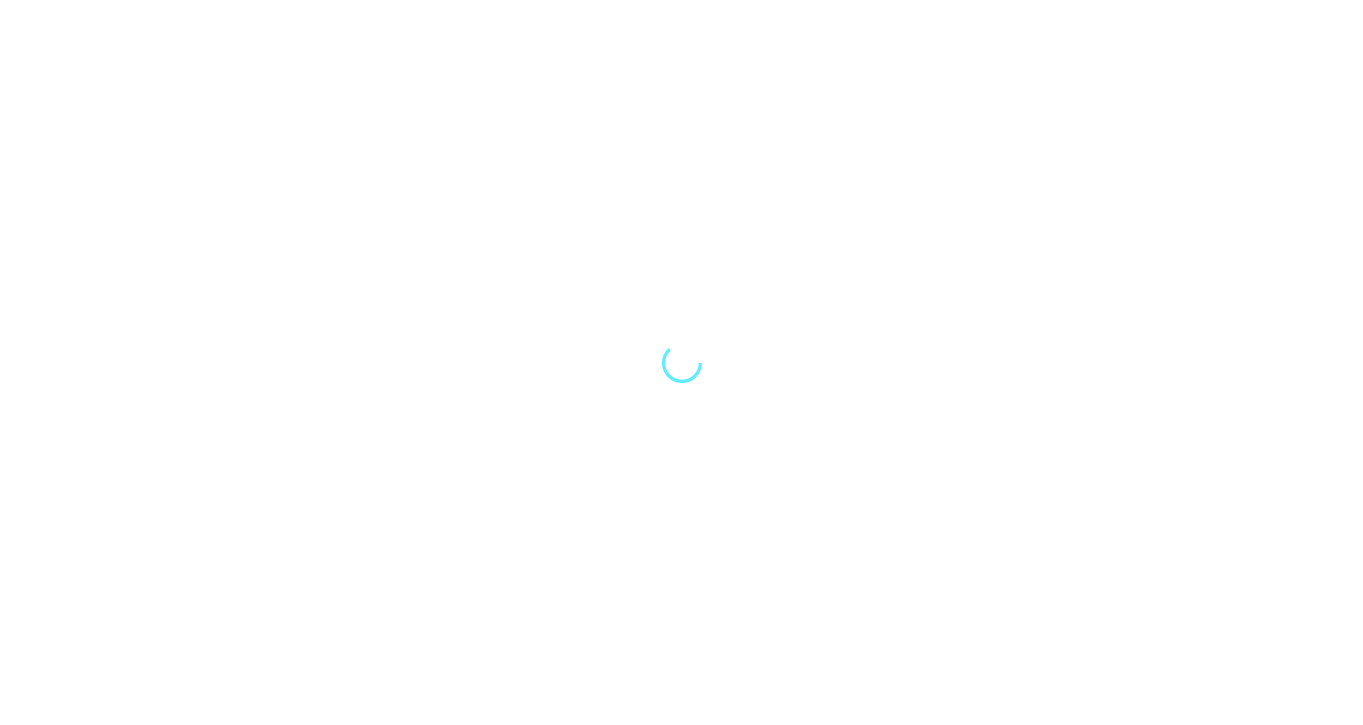 scroll, scrollTop: 0, scrollLeft: 0, axis: both 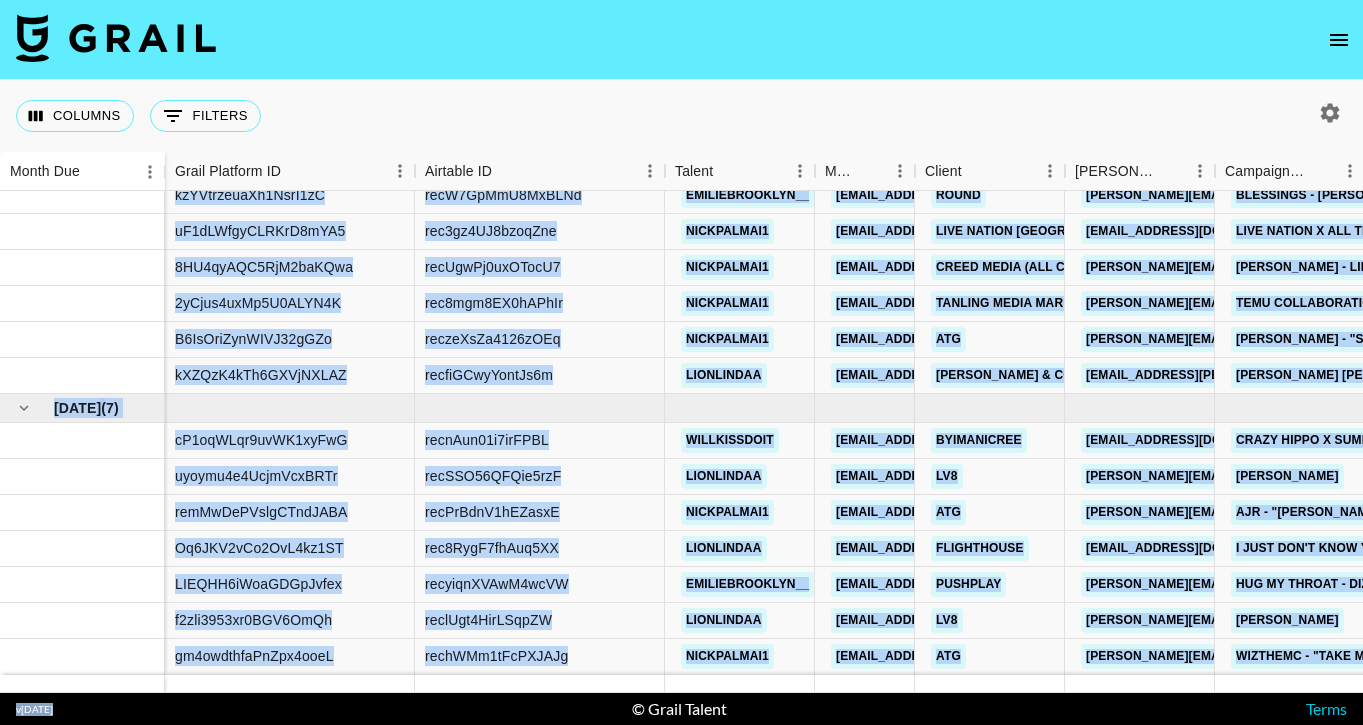 drag, startPoint x: 62, startPoint y: 361, endPoint x: 94, endPoint y: 771, distance: 411.2469 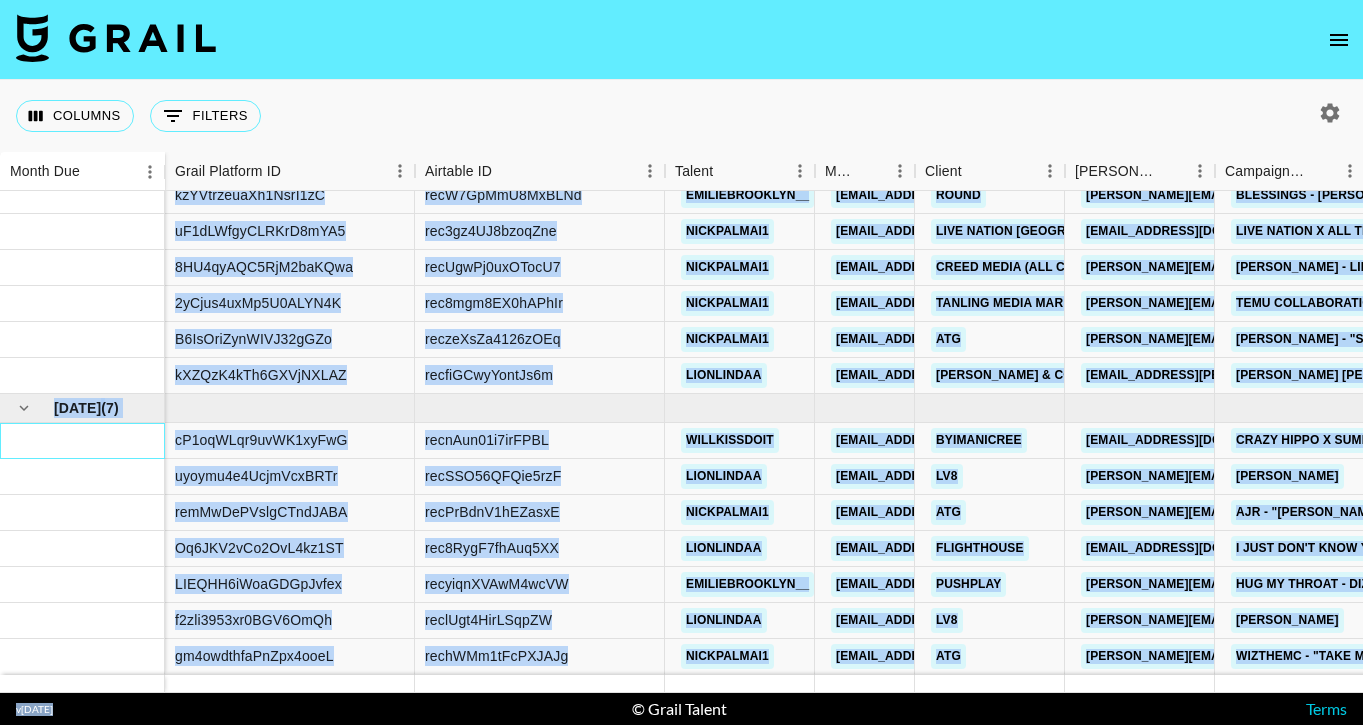 click at bounding box center [82, 441] 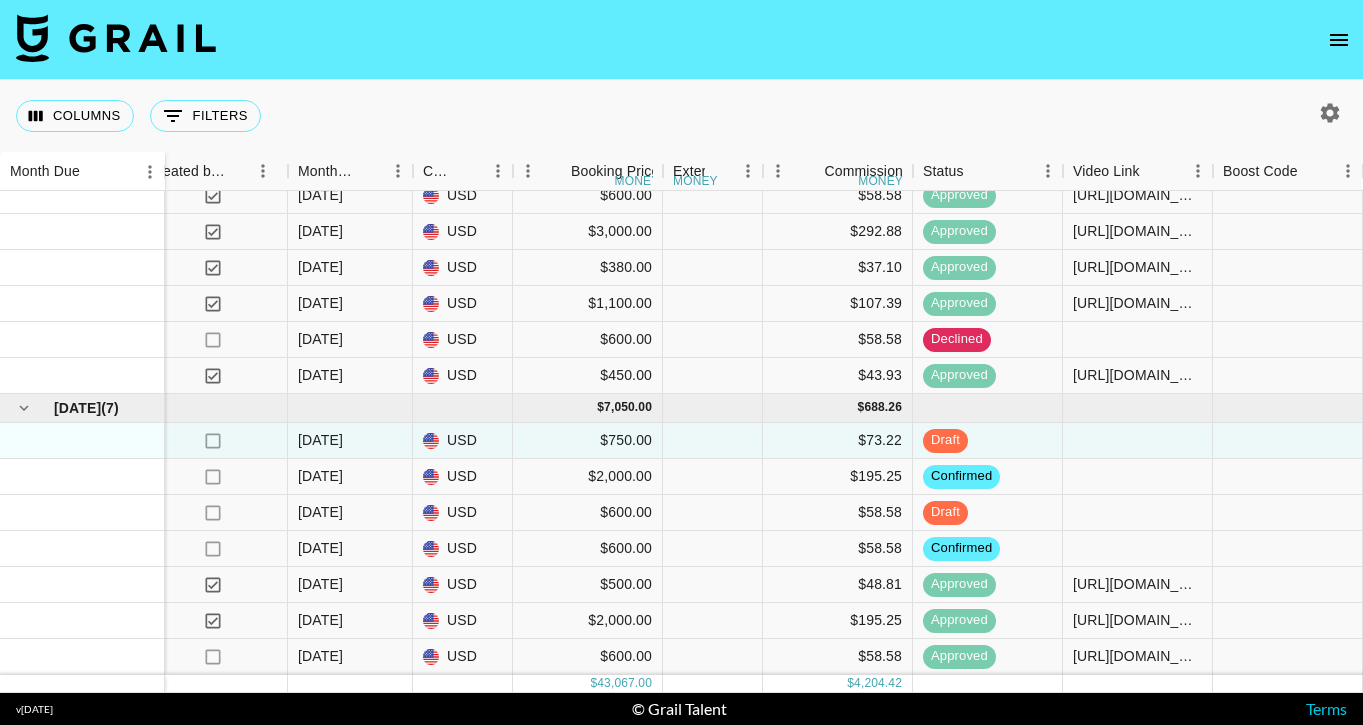 scroll, scrollTop: 1252, scrollLeft: 1502, axis: both 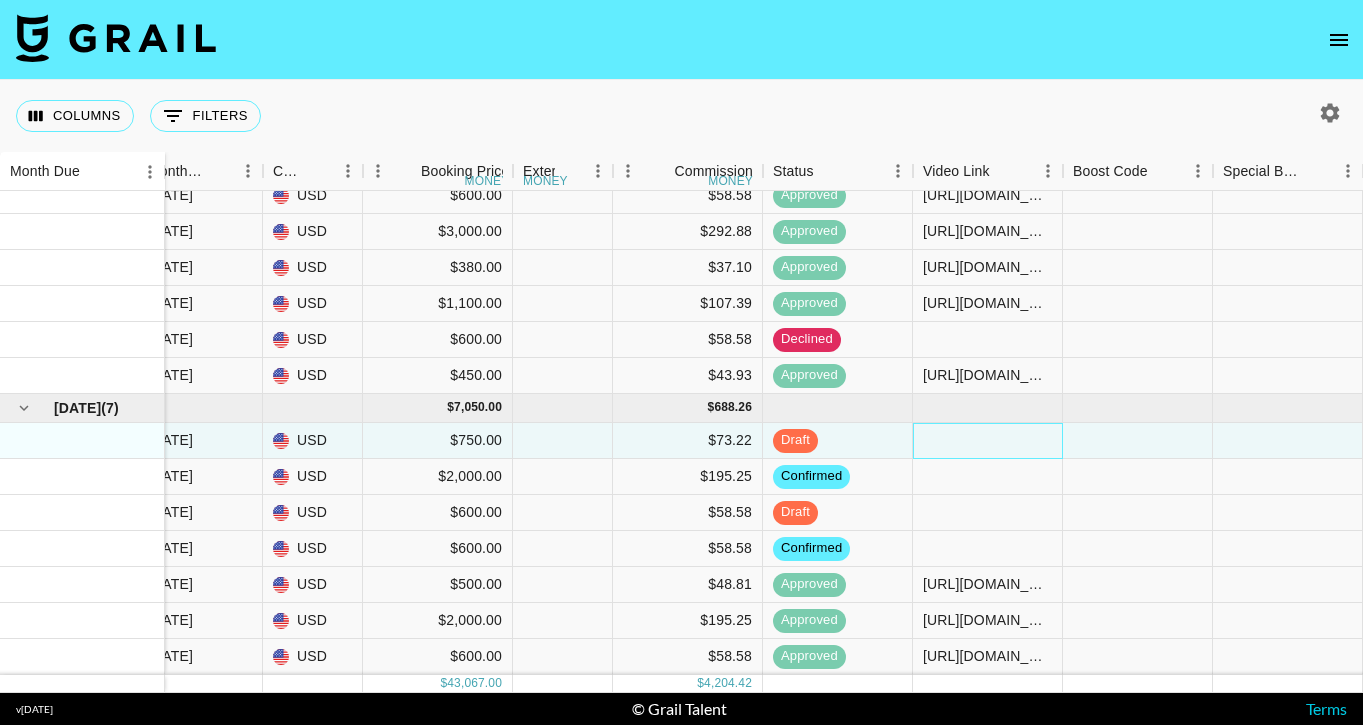 click at bounding box center (988, 441) 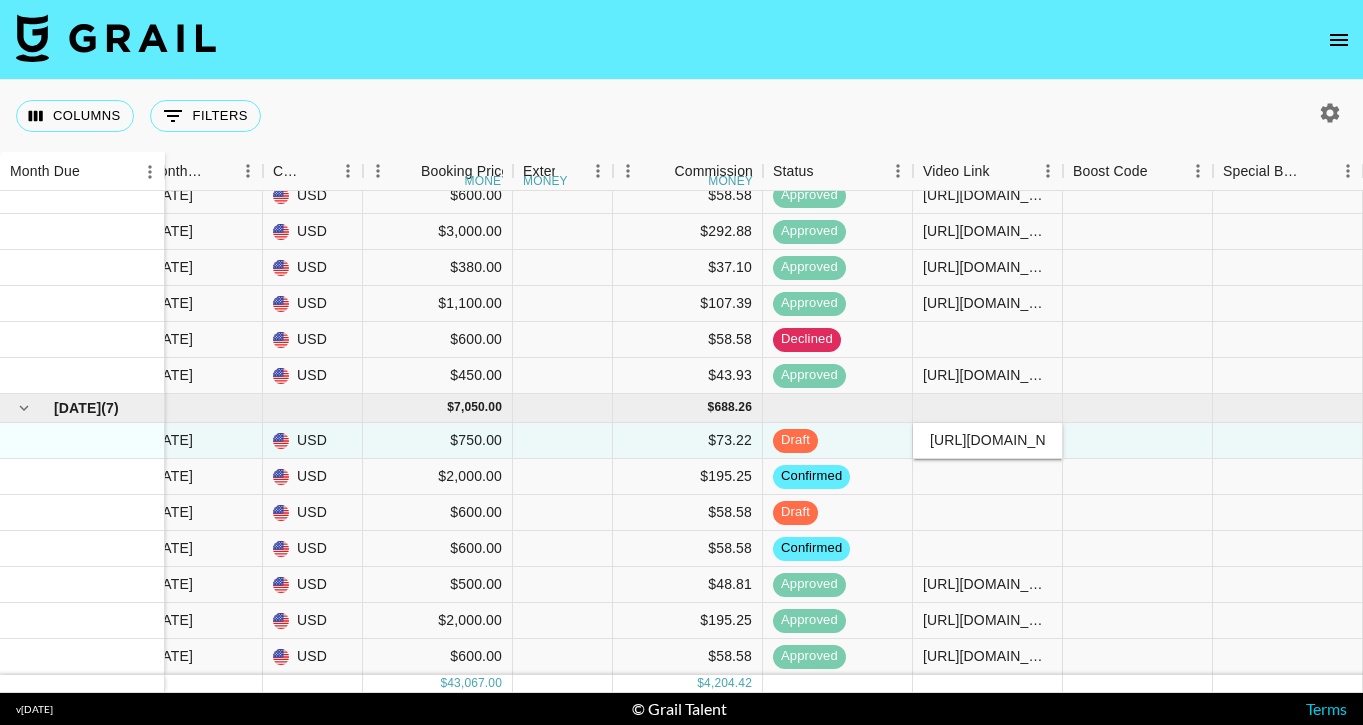 scroll, scrollTop: 0, scrollLeft: 579, axis: horizontal 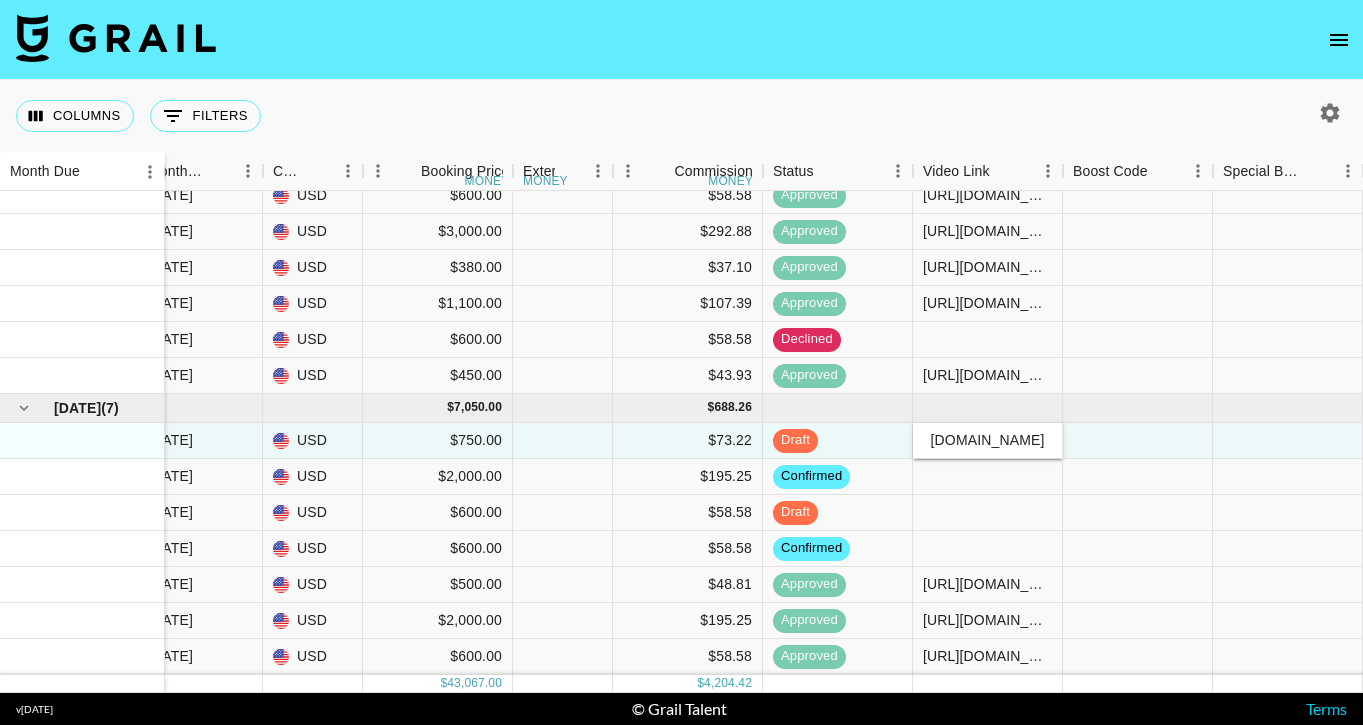 type on "[URL][DOMAIN_NAME]" 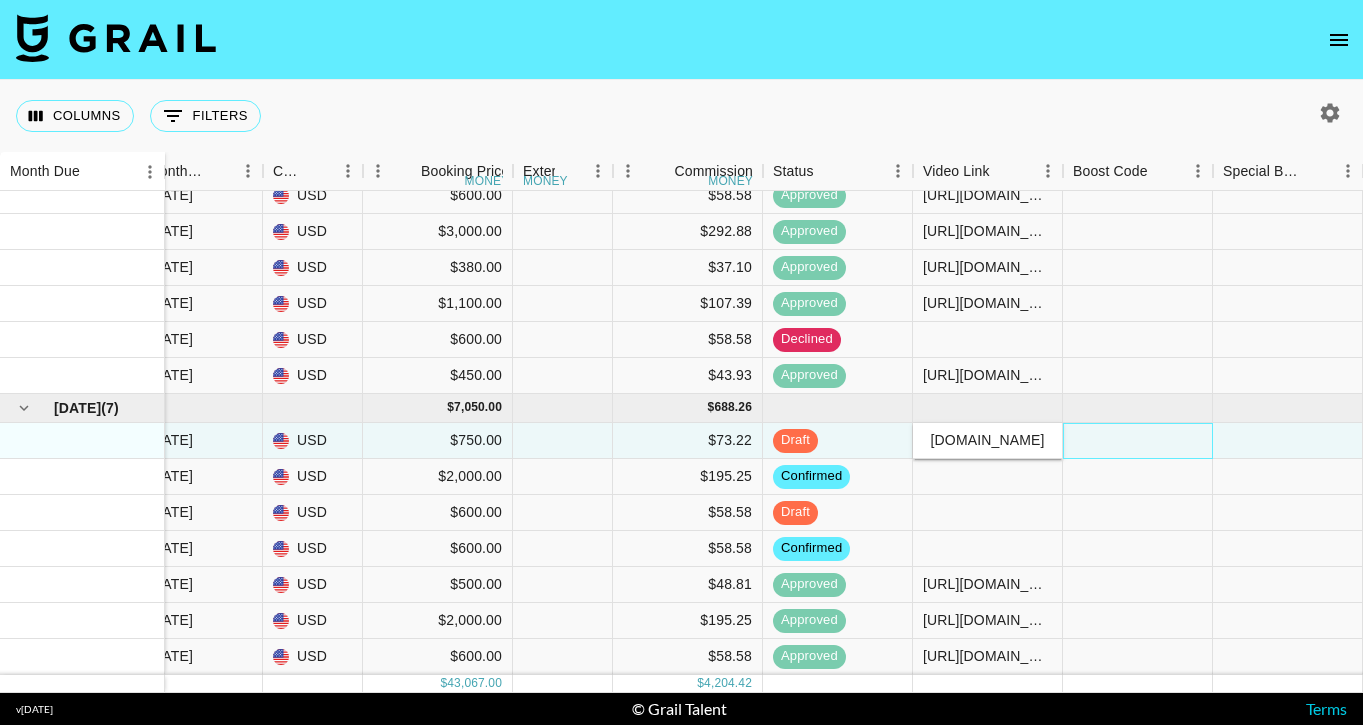 click at bounding box center [1138, 441] 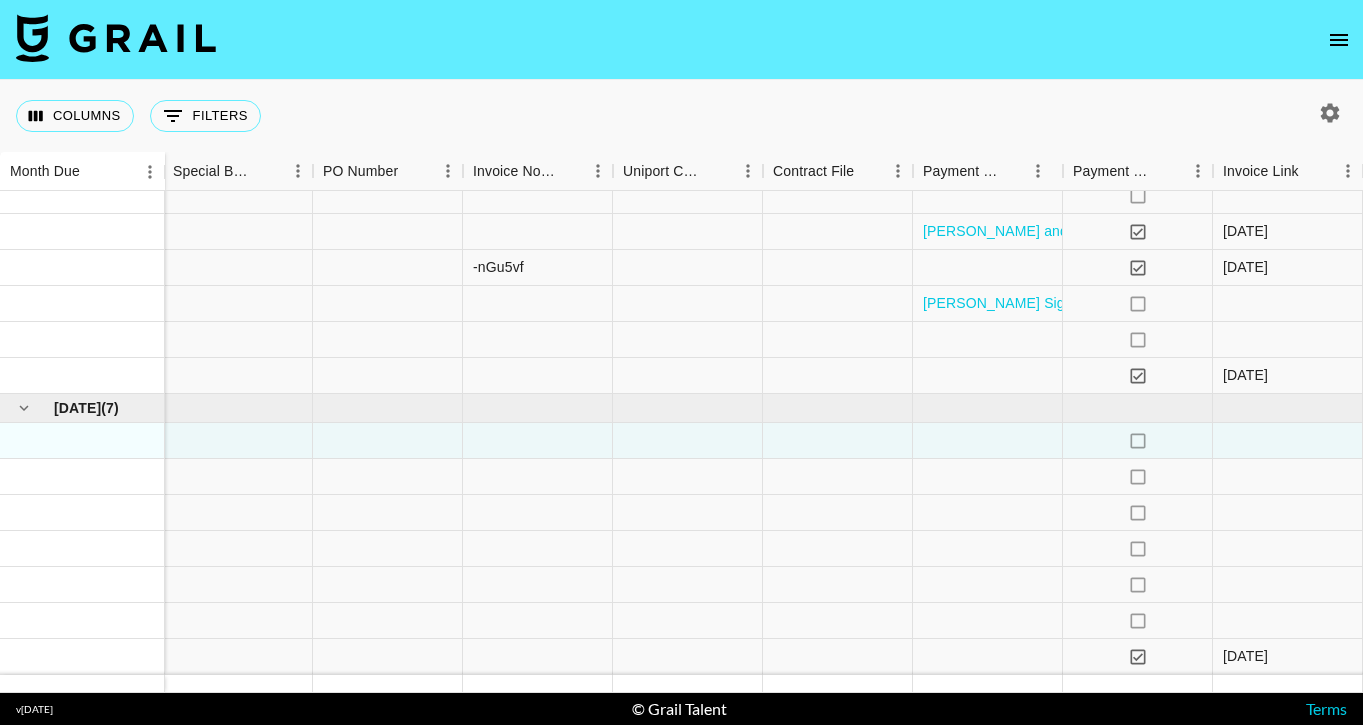 scroll, scrollTop: 1252, scrollLeft: 2632, axis: both 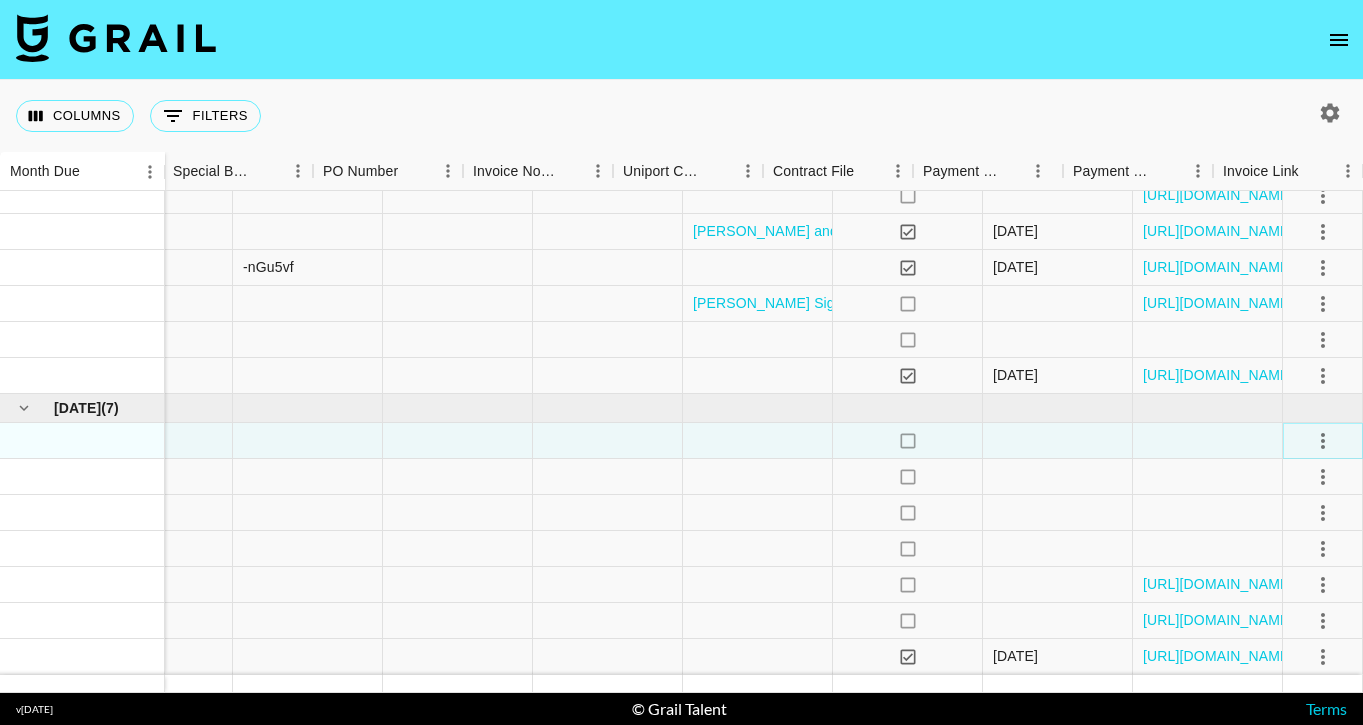 type 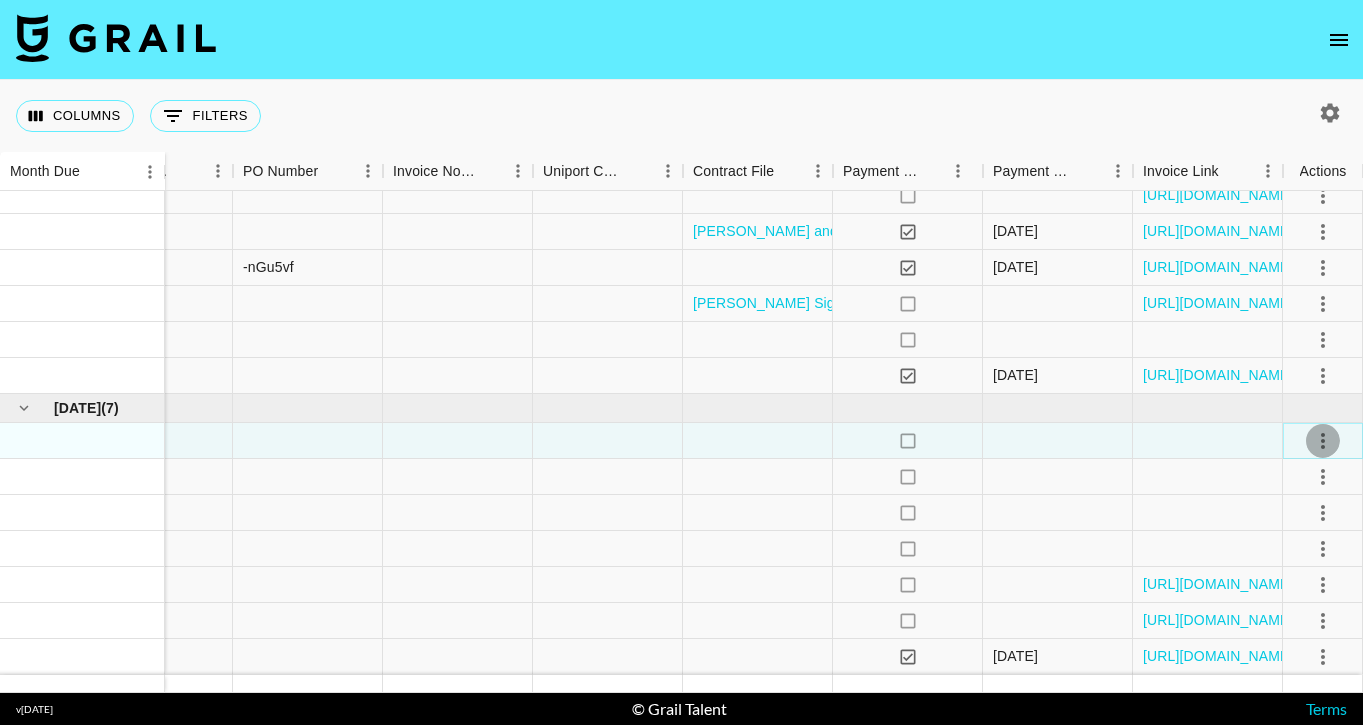 click 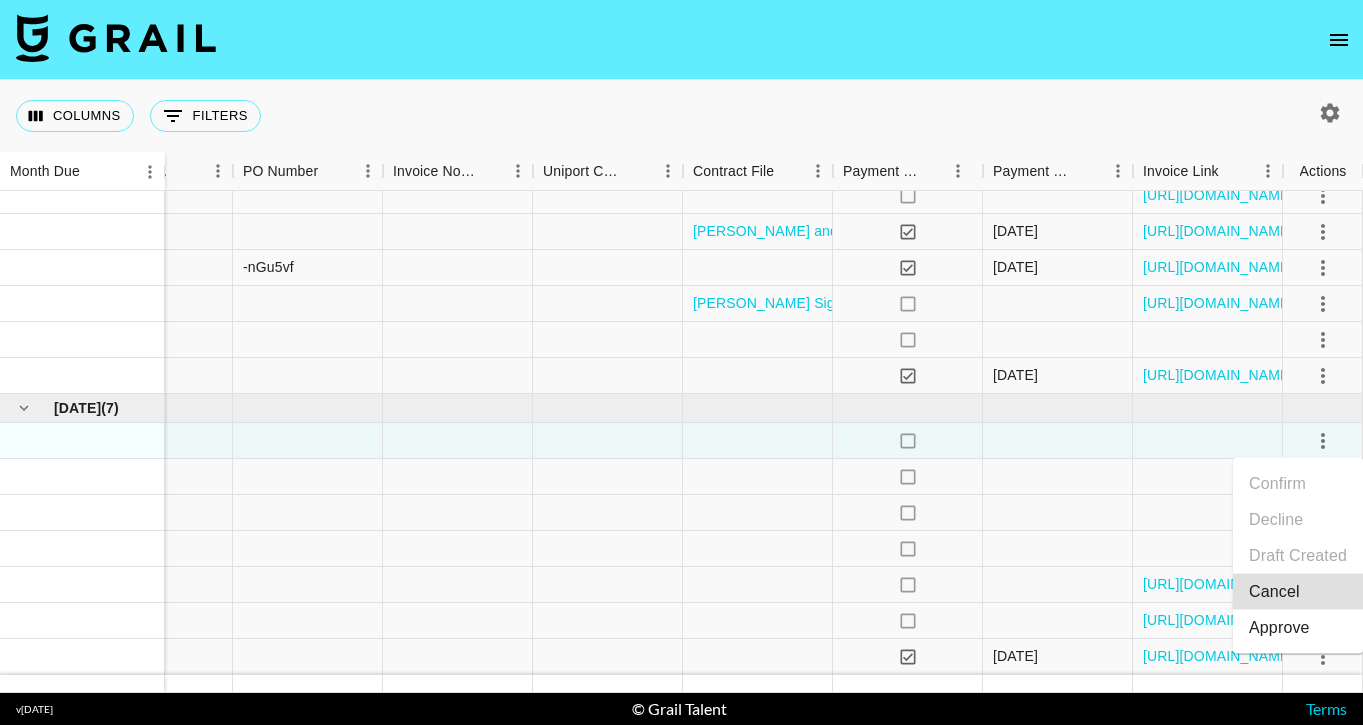 click on "Approve" at bounding box center [1279, 628] 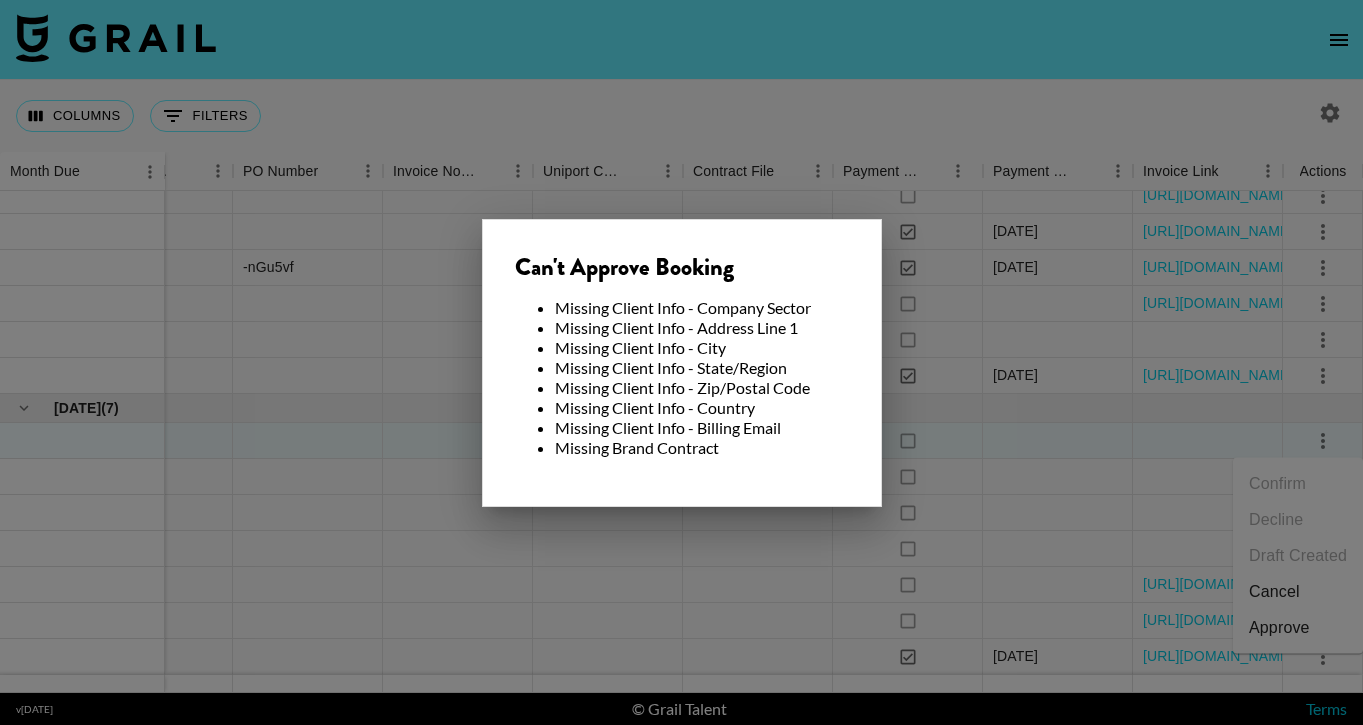 click at bounding box center (681, 362) 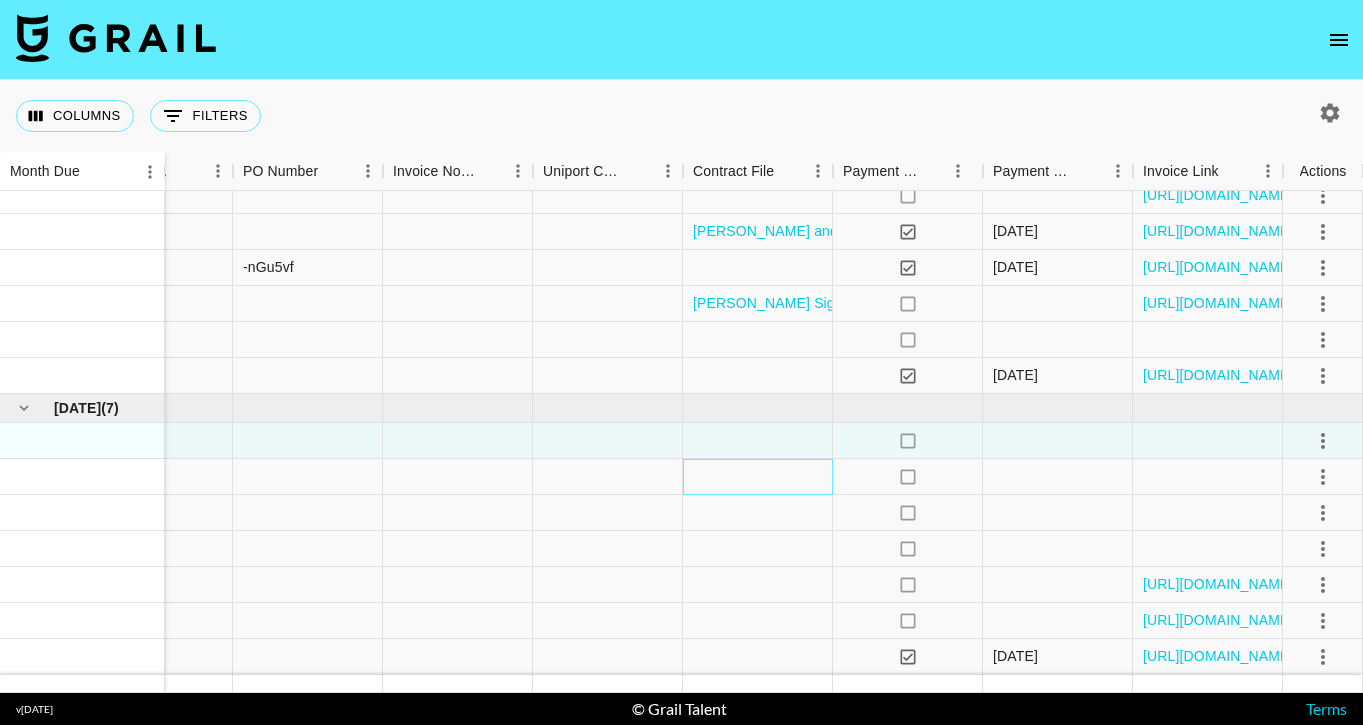click at bounding box center (758, 477) 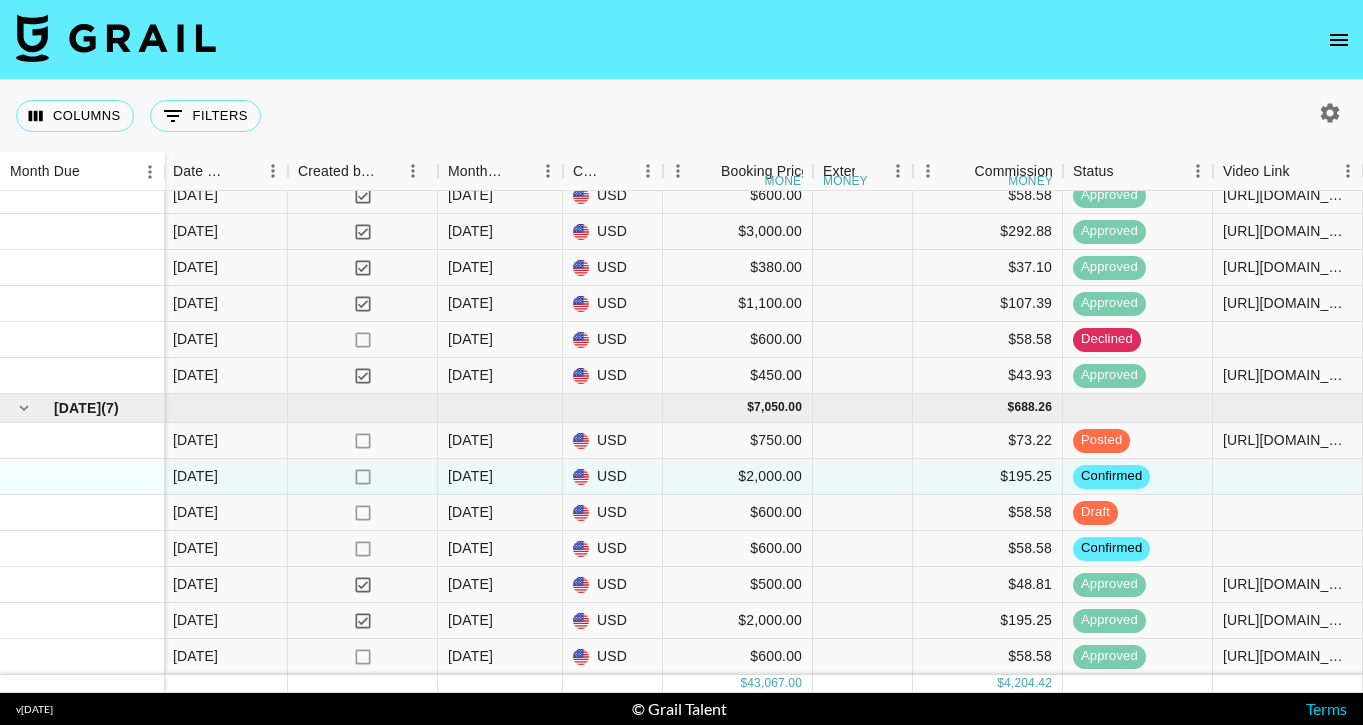 scroll, scrollTop: 1252, scrollLeft: 1502, axis: both 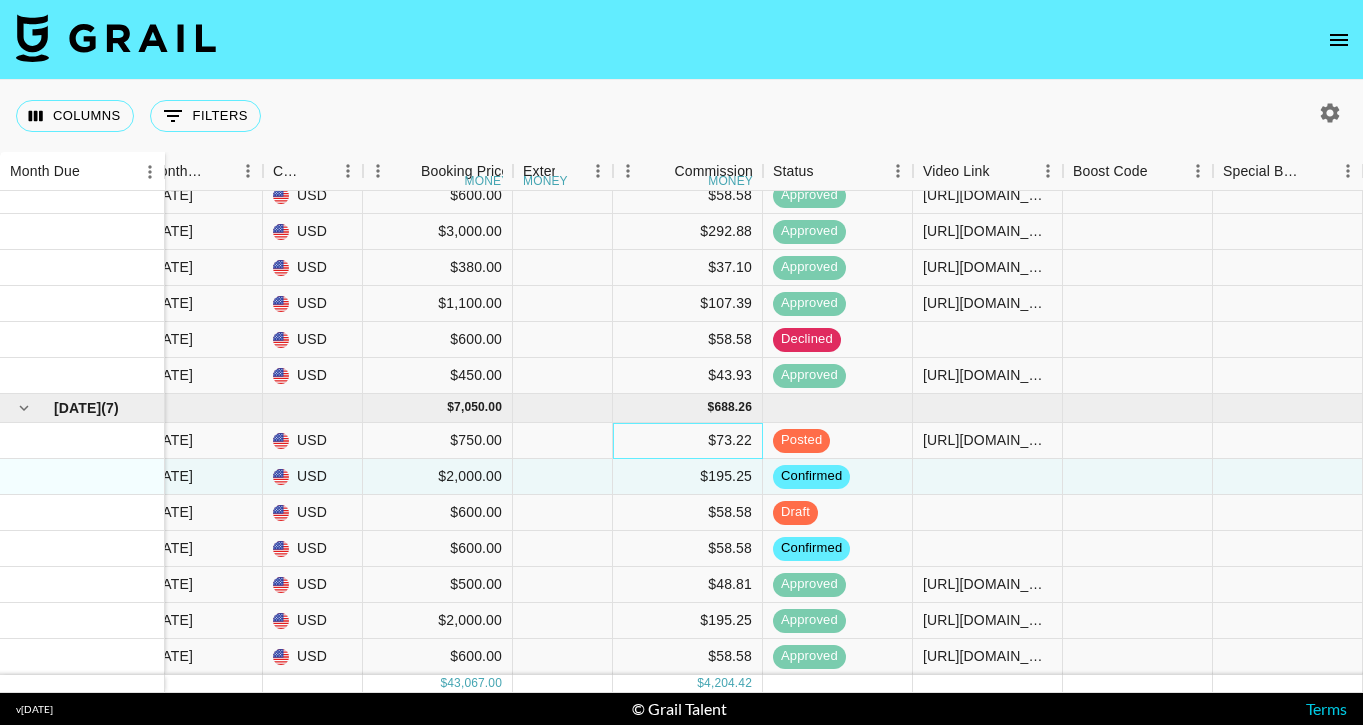 click on "$73.22" at bounding box center (688, 441) 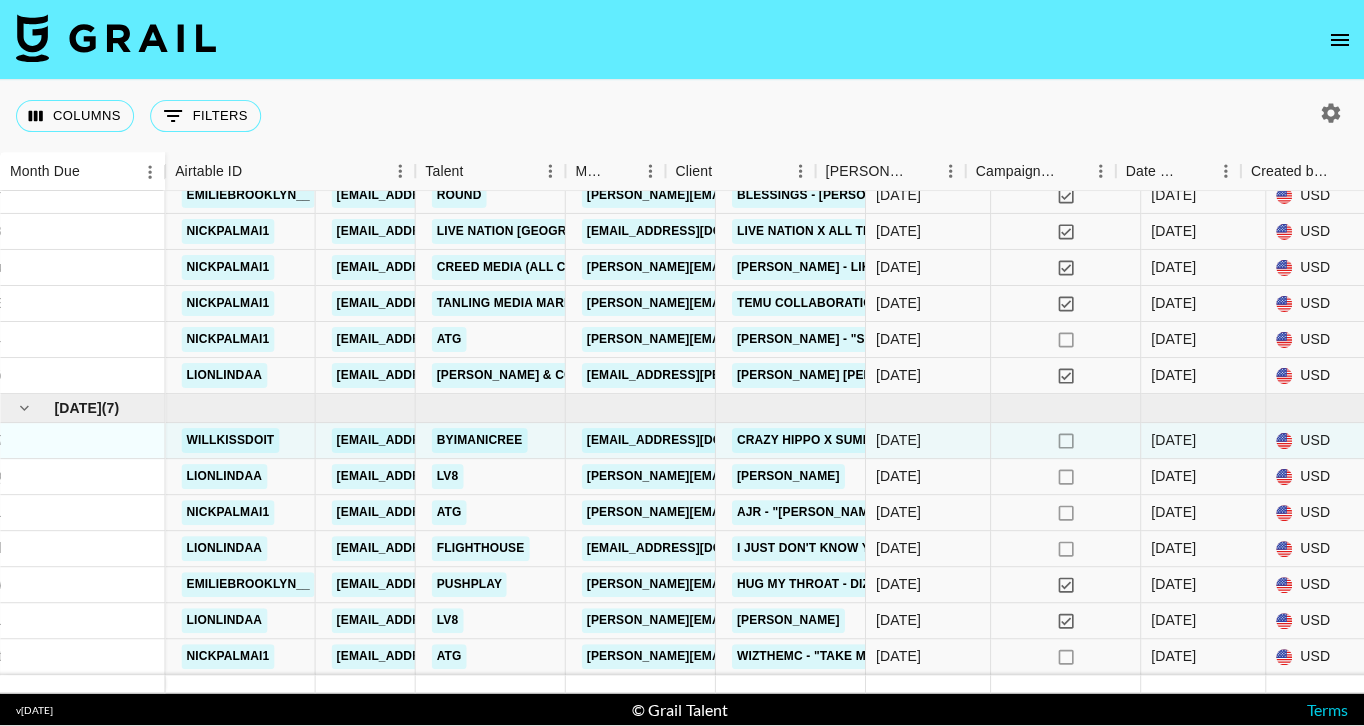scroll, scrollTop: 1252, scrollLeft: 0, axis: vertical 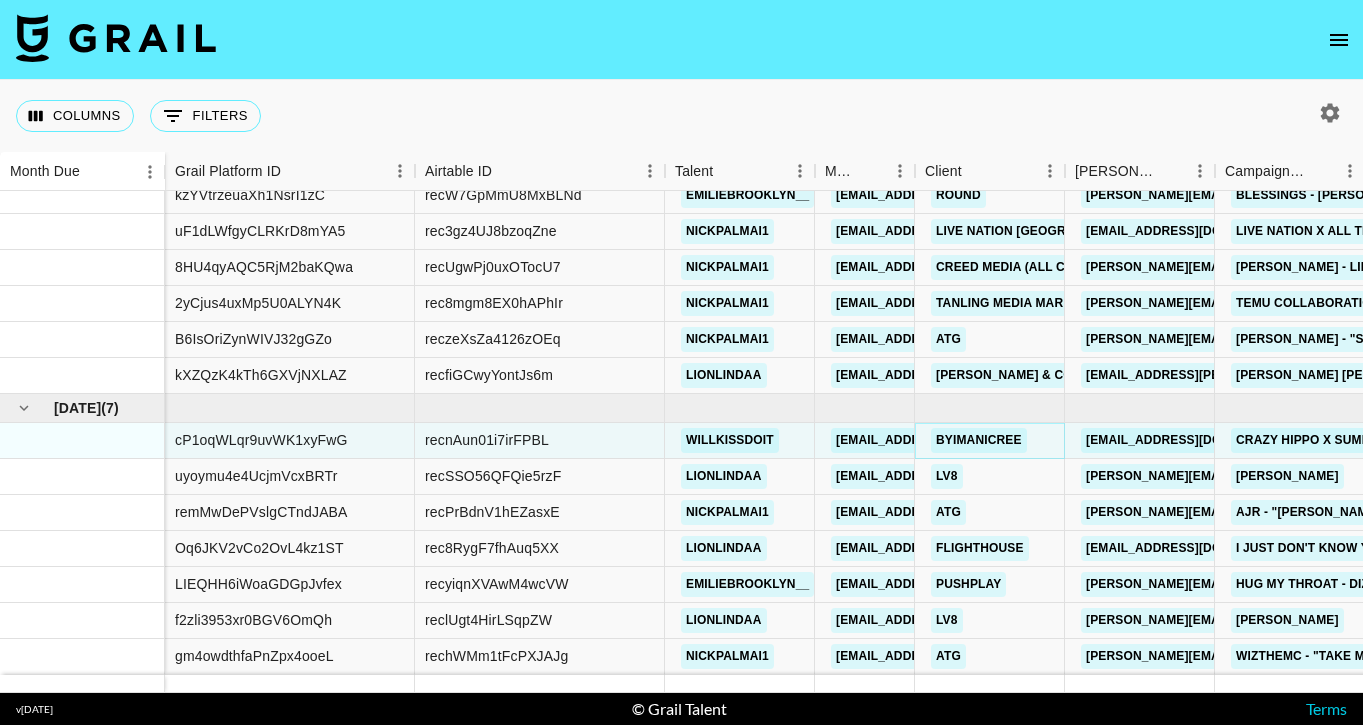 click on "Byimanicree" at bounding box center (979, 440) 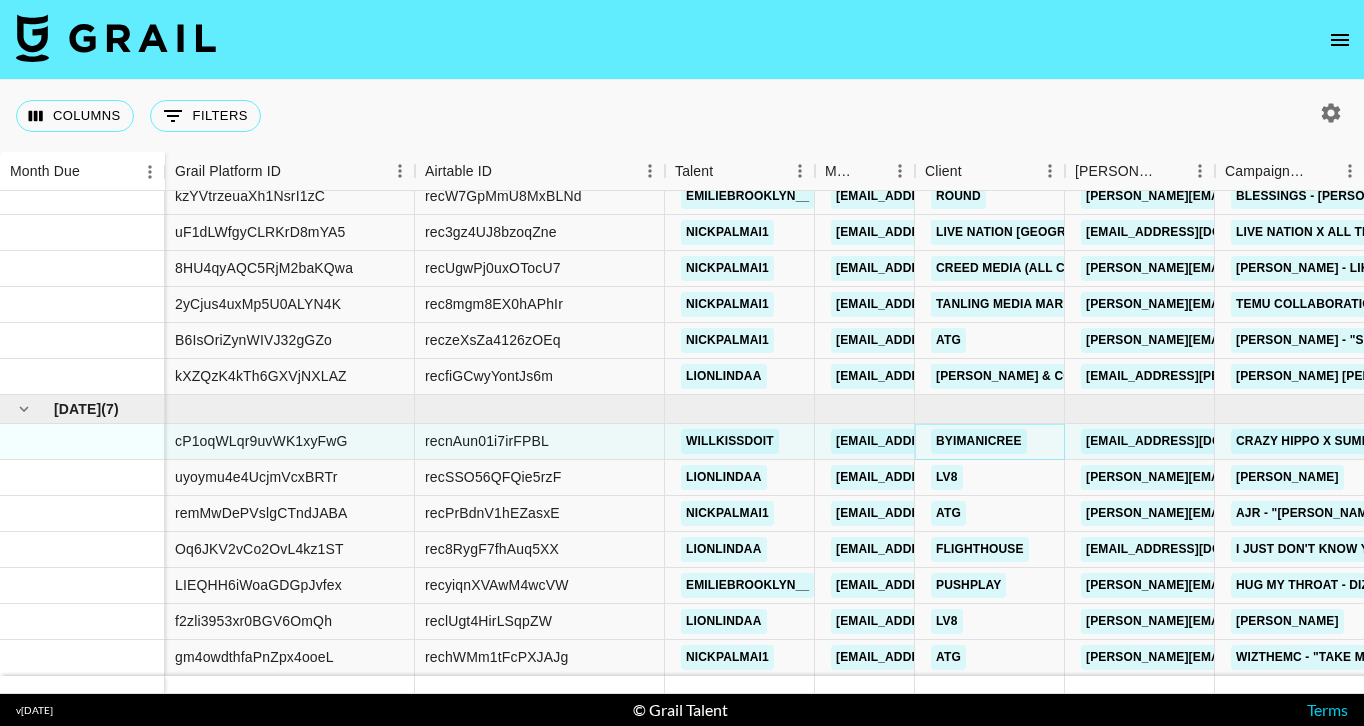 scroll, scrollTop: 1251, scrollLeft: 0, axis: vertical 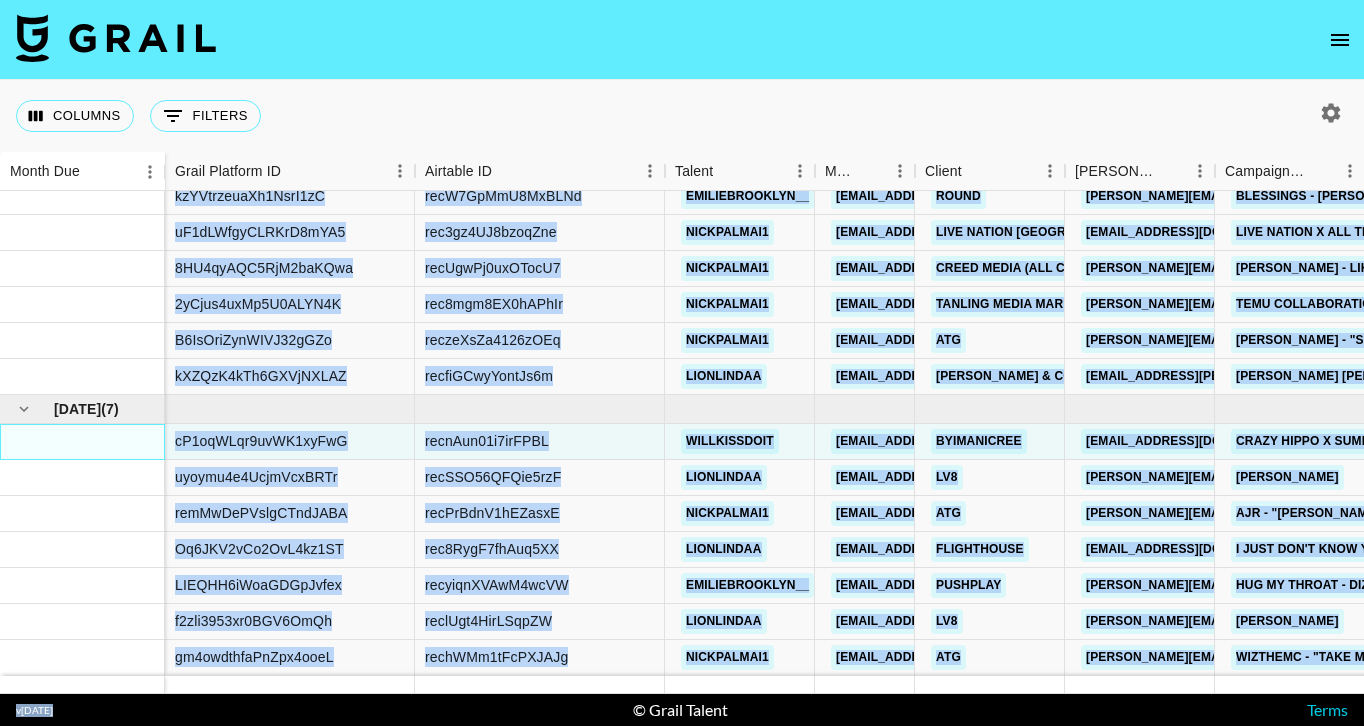 drag, startPoint x: 90, startPoint y: 434, endPoint x: 51, endPoint y: 784, distance: 352.16617 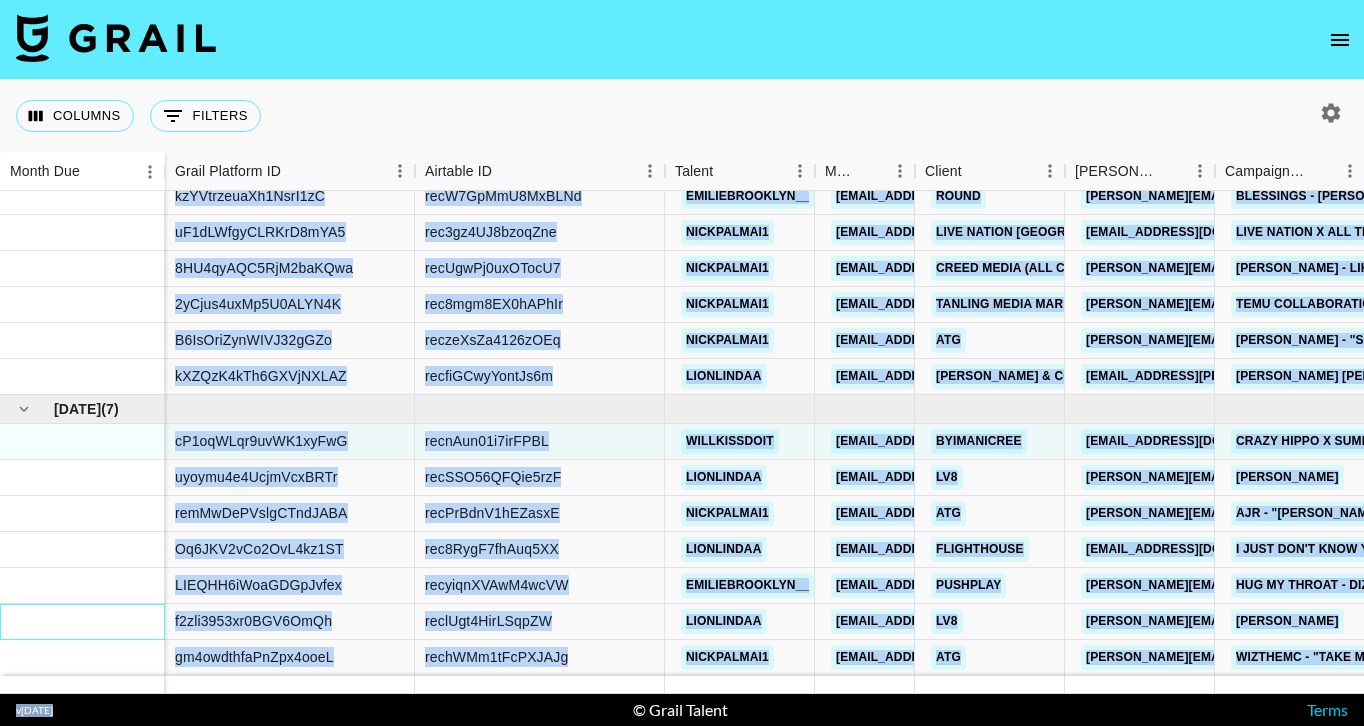click at bounding box center (82, 622) 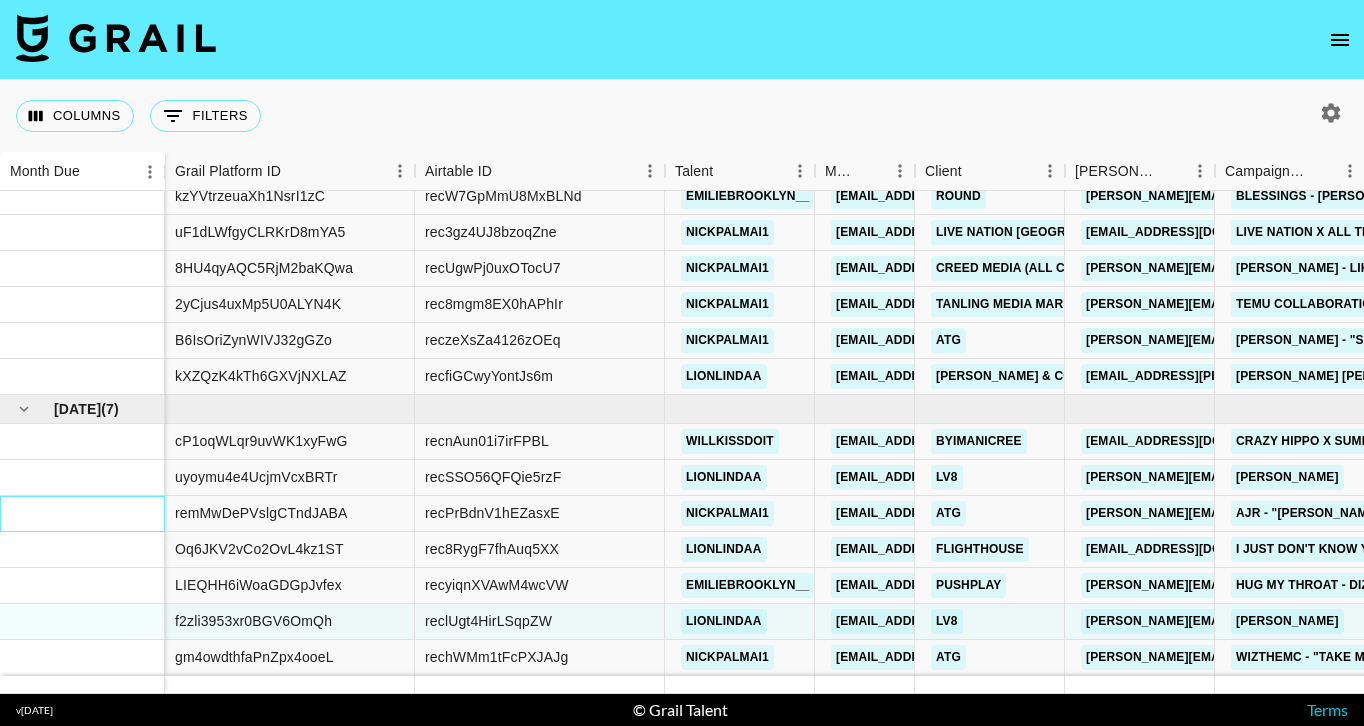 drag, startPoint x: 102, startPoint y: 515, endPoint x: 68, endPoint y: 527, distance: 36.05551 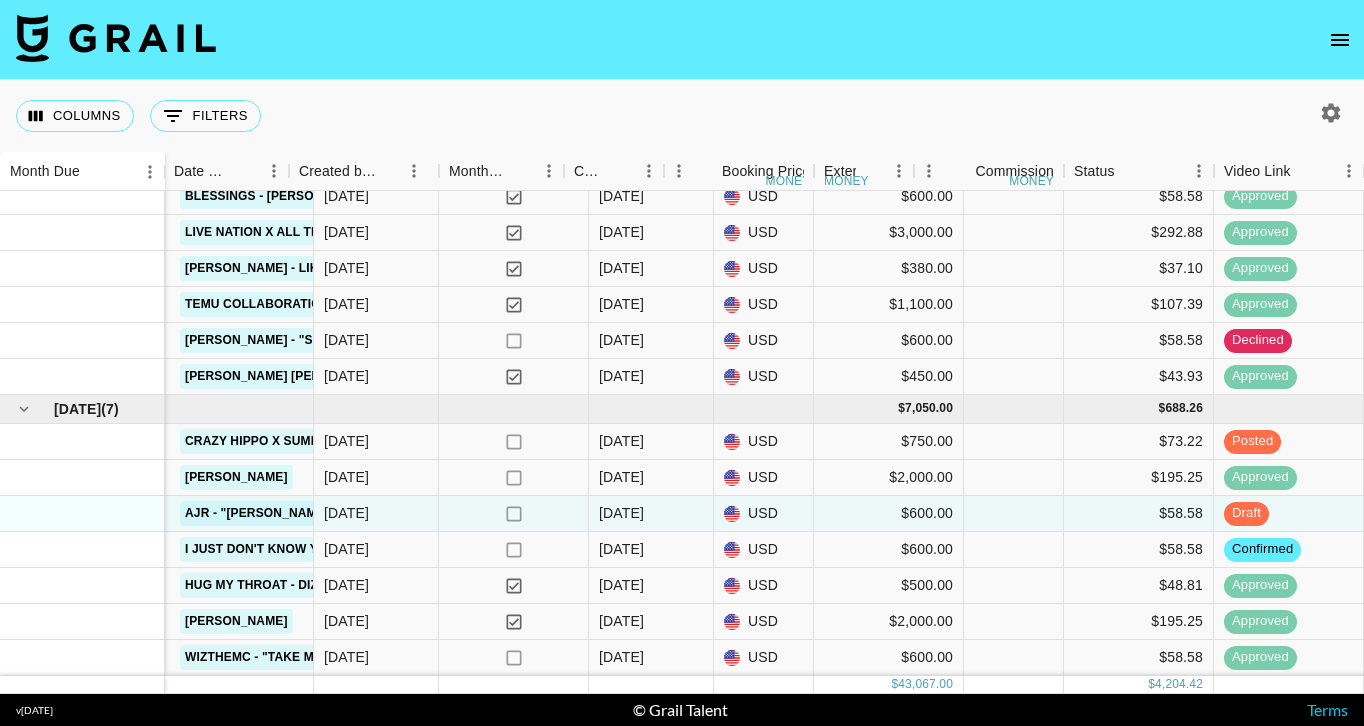 scroll, scrollTop: 1251, scrollLeft: 1201, axis: both 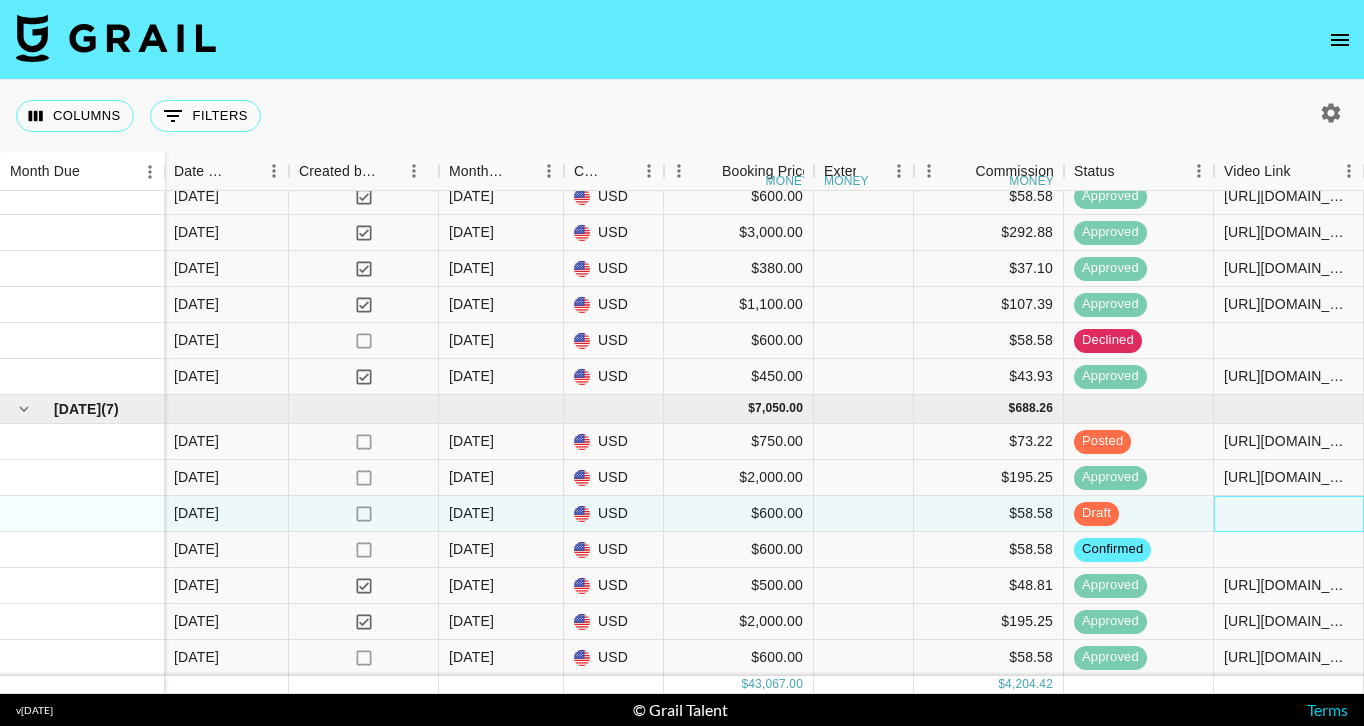 click at bounding box center (1289, 514) 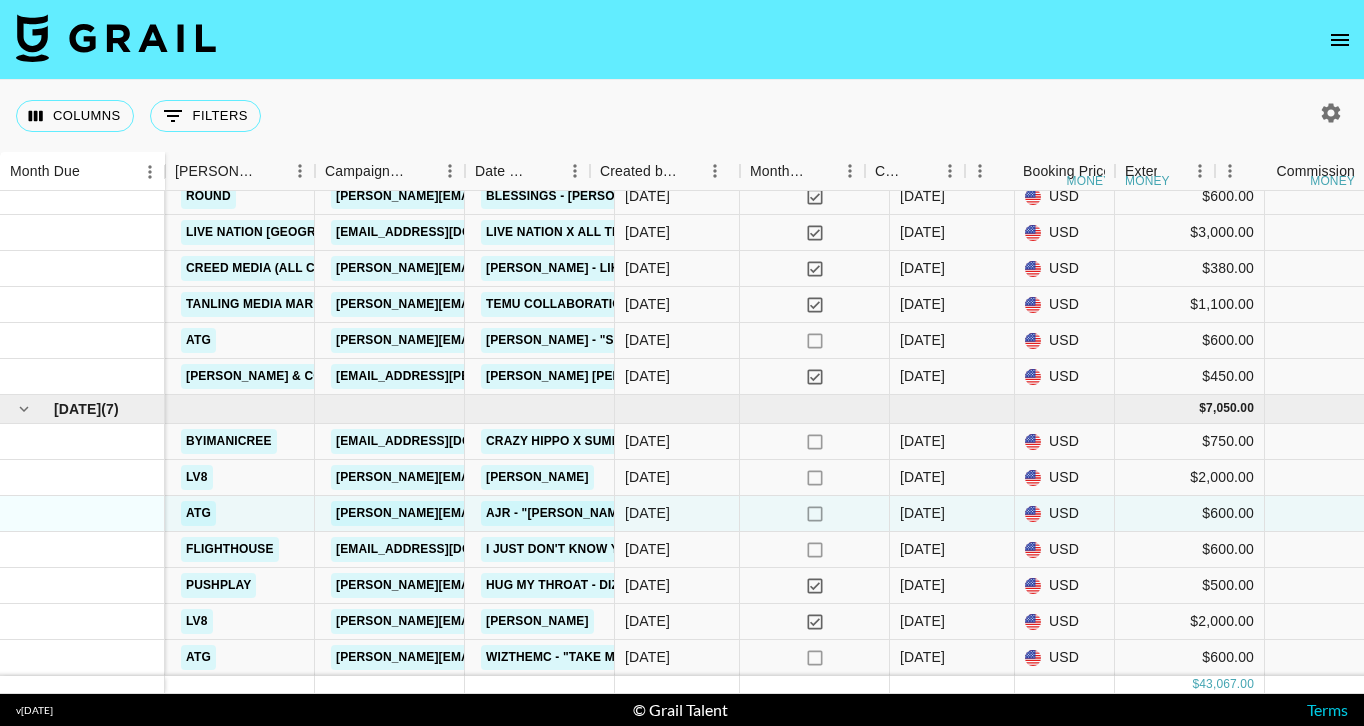 scroll, scrollTop: 1251, scrollLeft: 500, axis: both 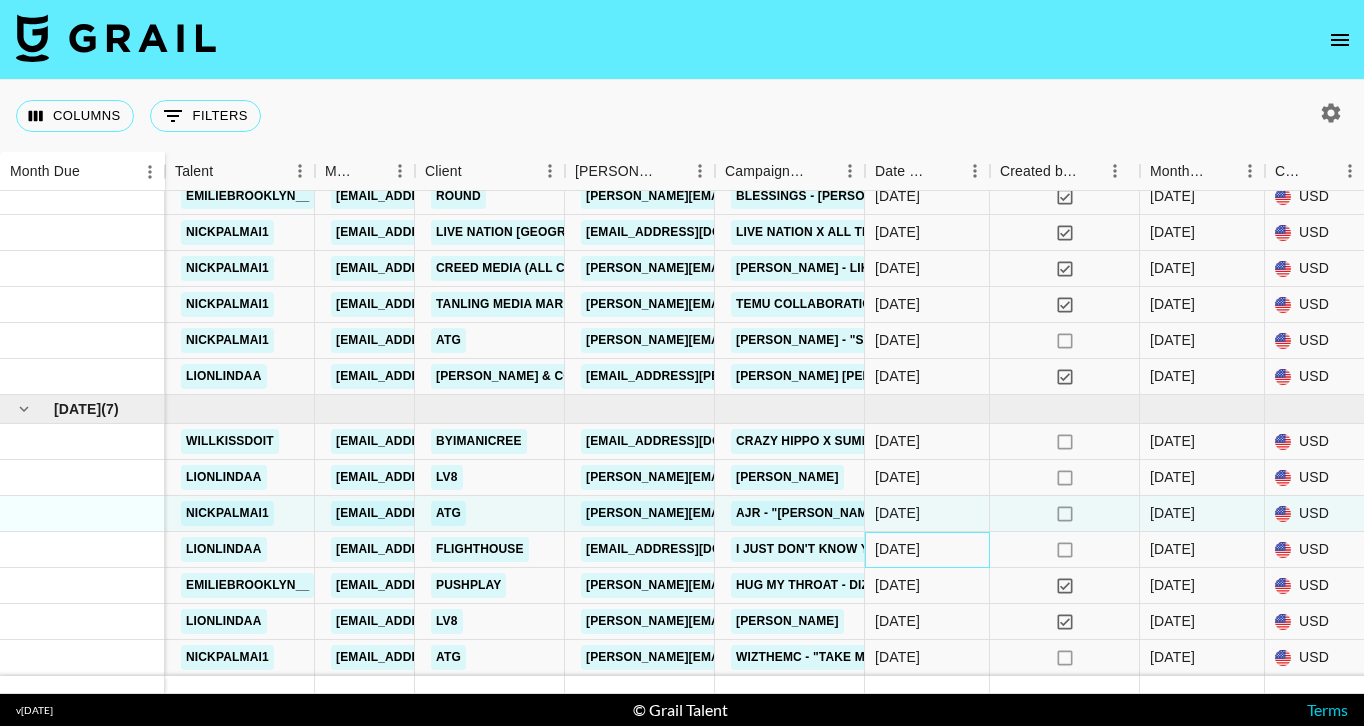 click on "[DATE]" at bounding box center (927, 550) 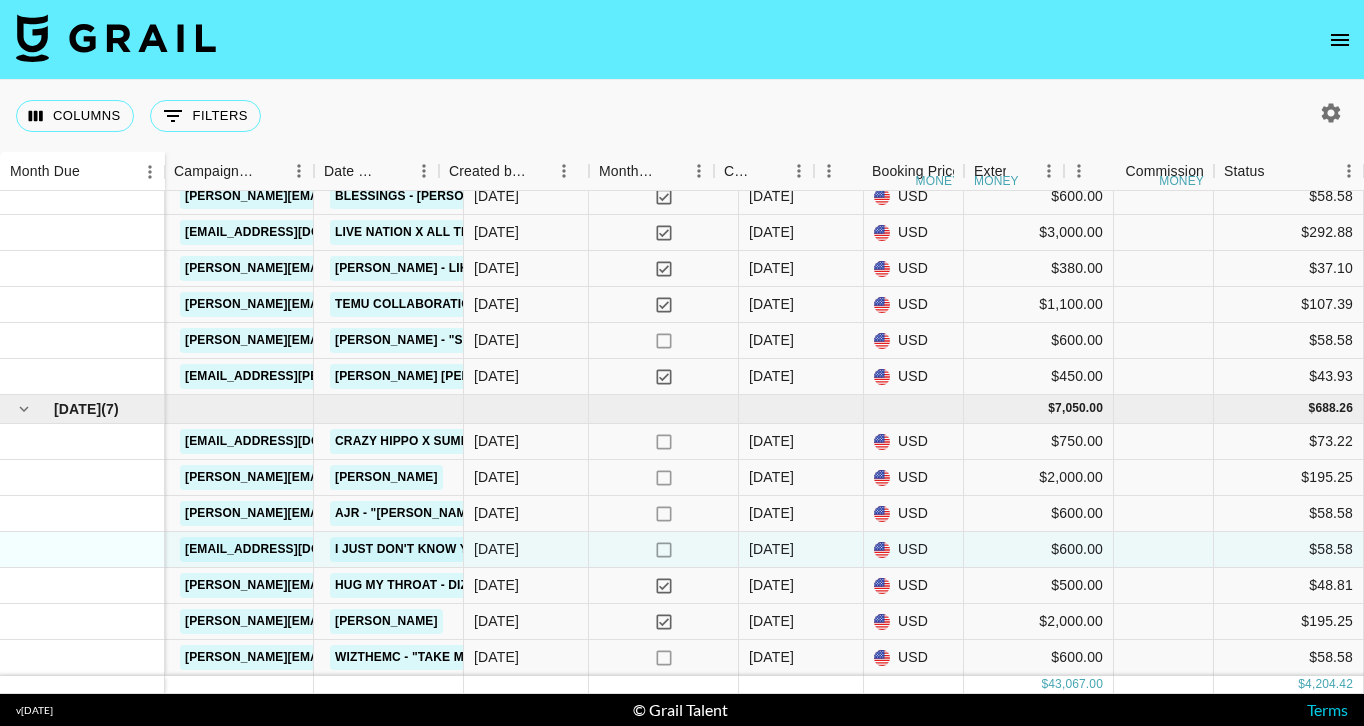 scroll, scrollTop: 1251, scrollLeft: 1201, axis: both 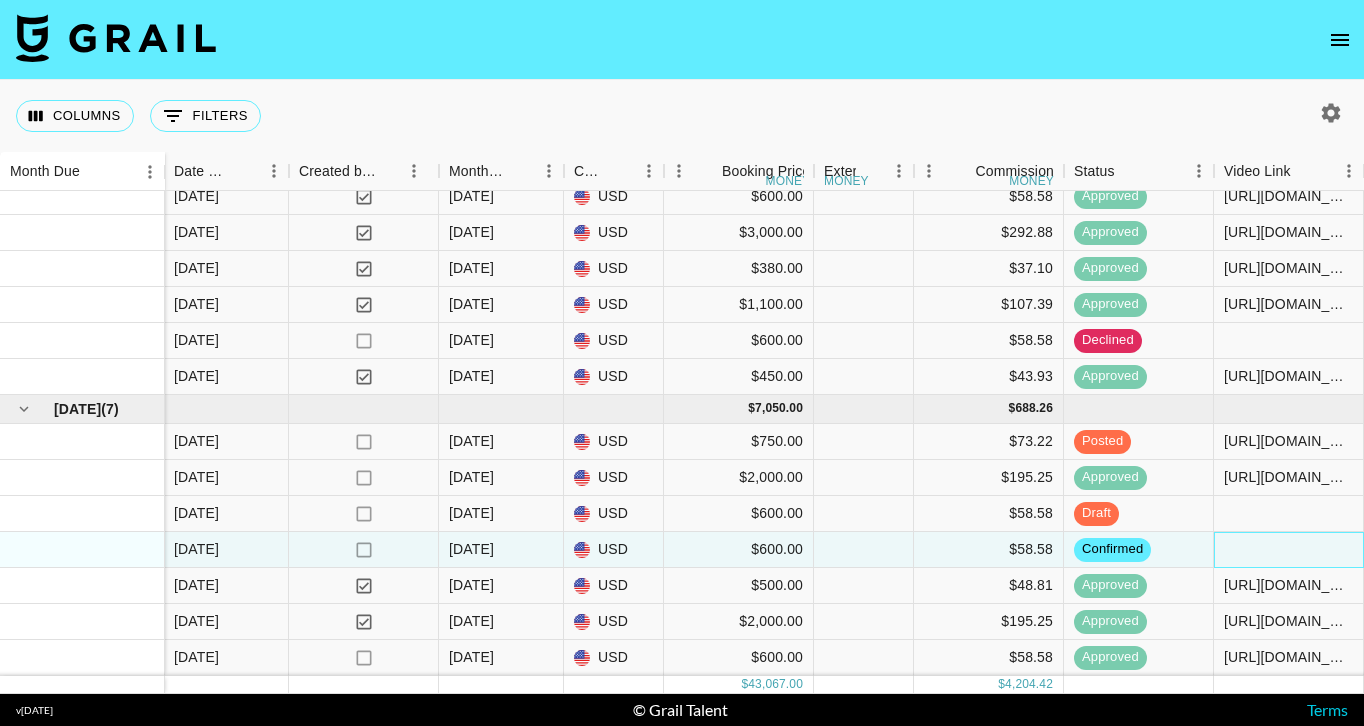 click at bounding box center (1289, 550) 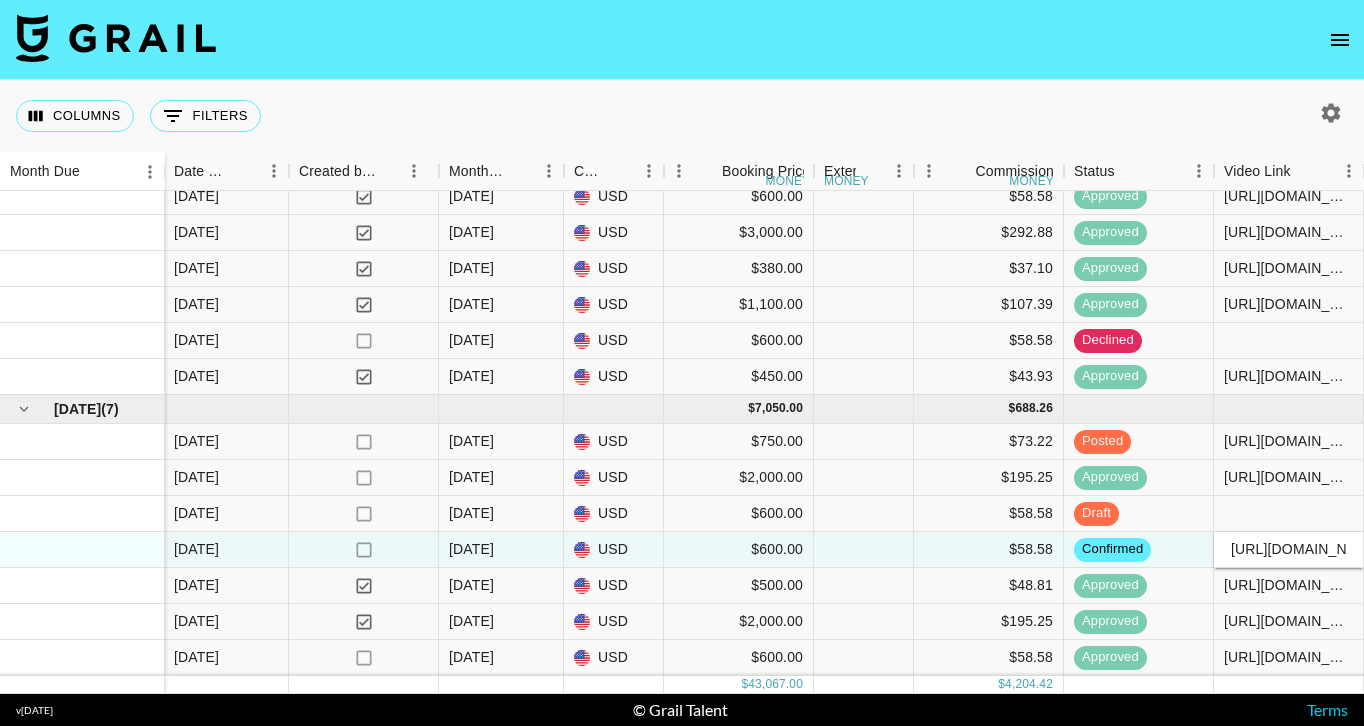 scroll, scrollTop: 0, scrollLeft: 298, axis: horizontal 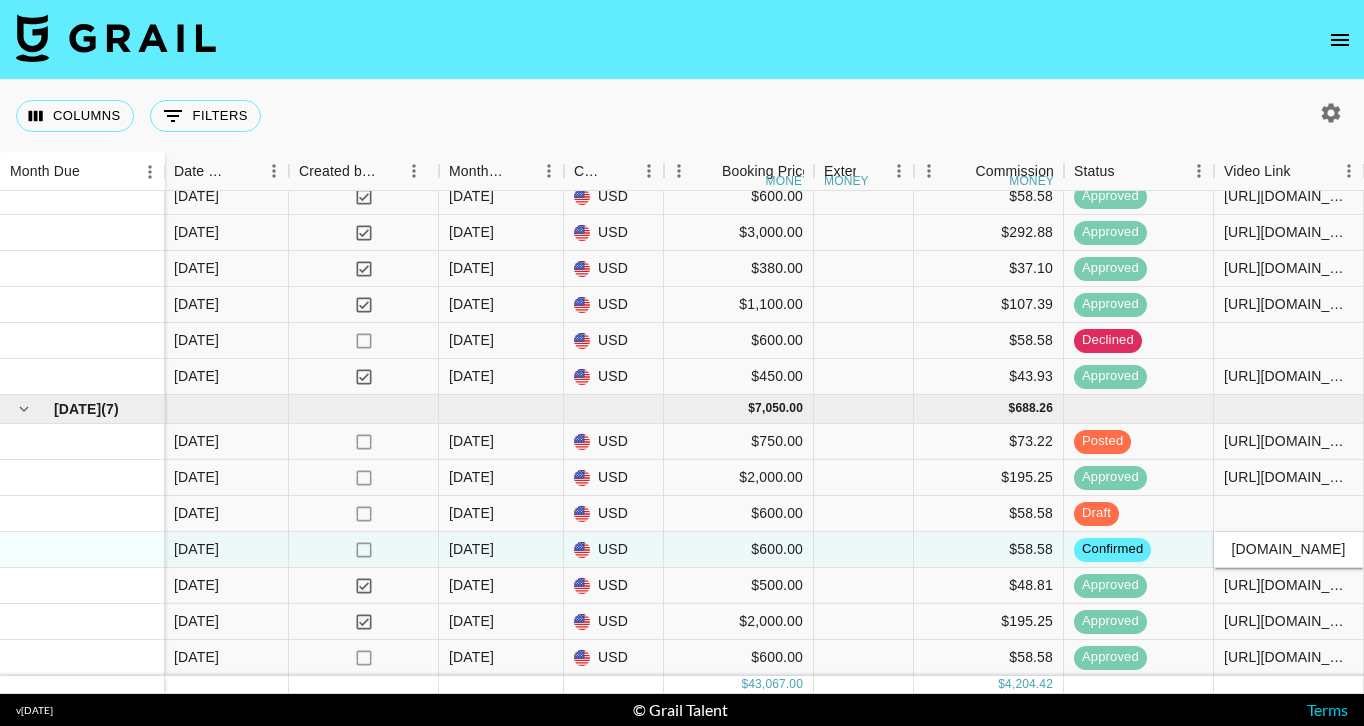 type on "[URL][DOMAIN_NAME]" 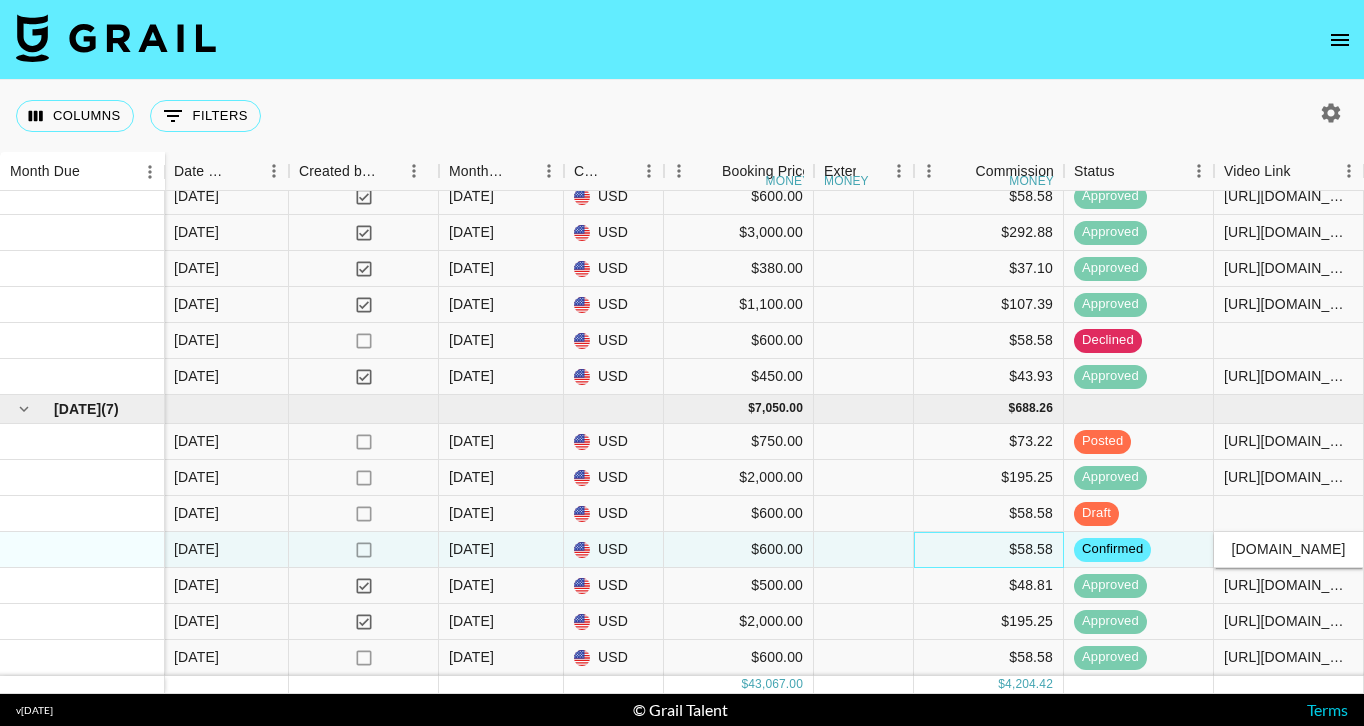 click on "$58.58" at bounding box center (989, 550) 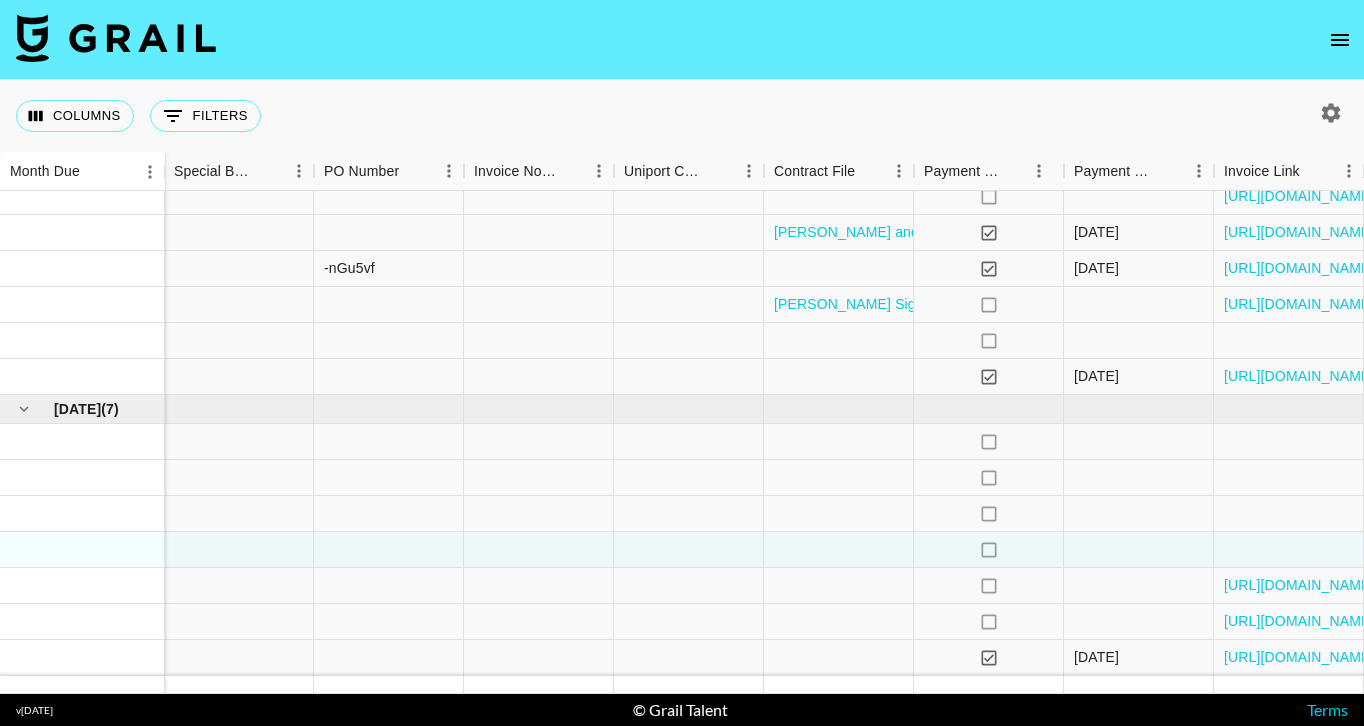type 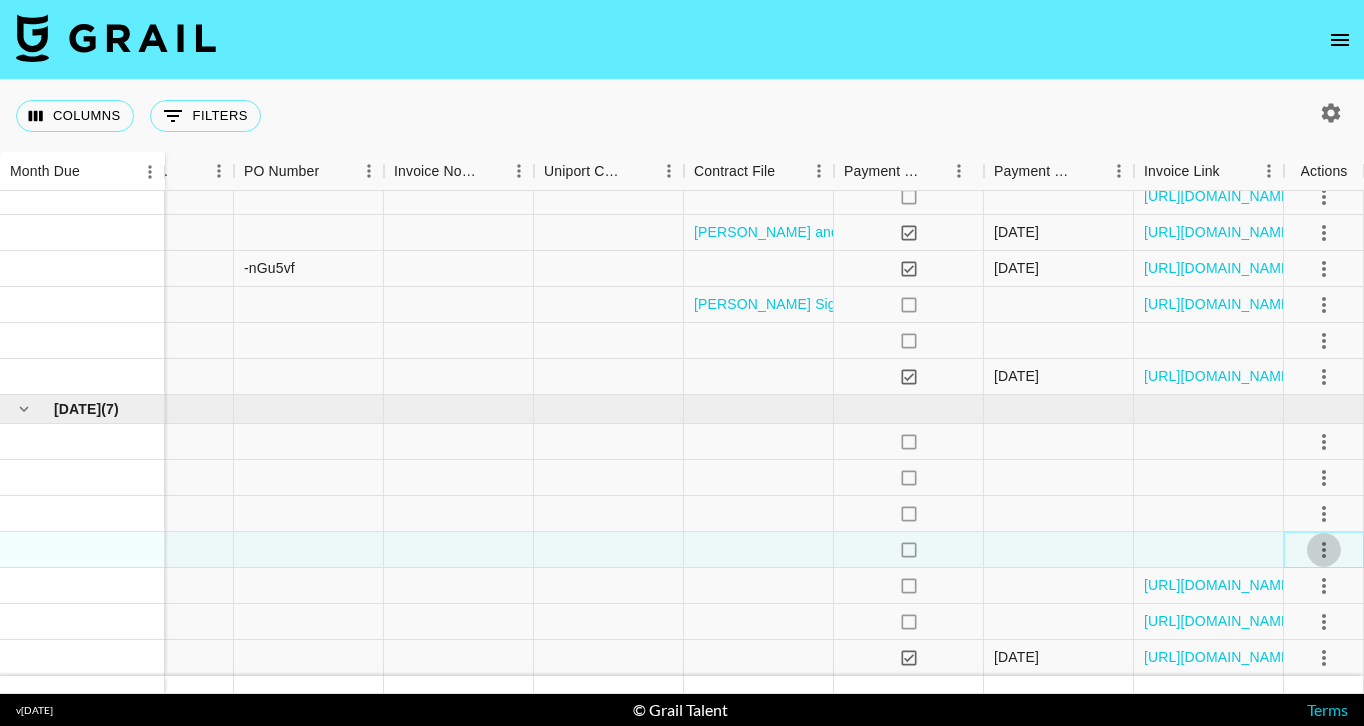 click 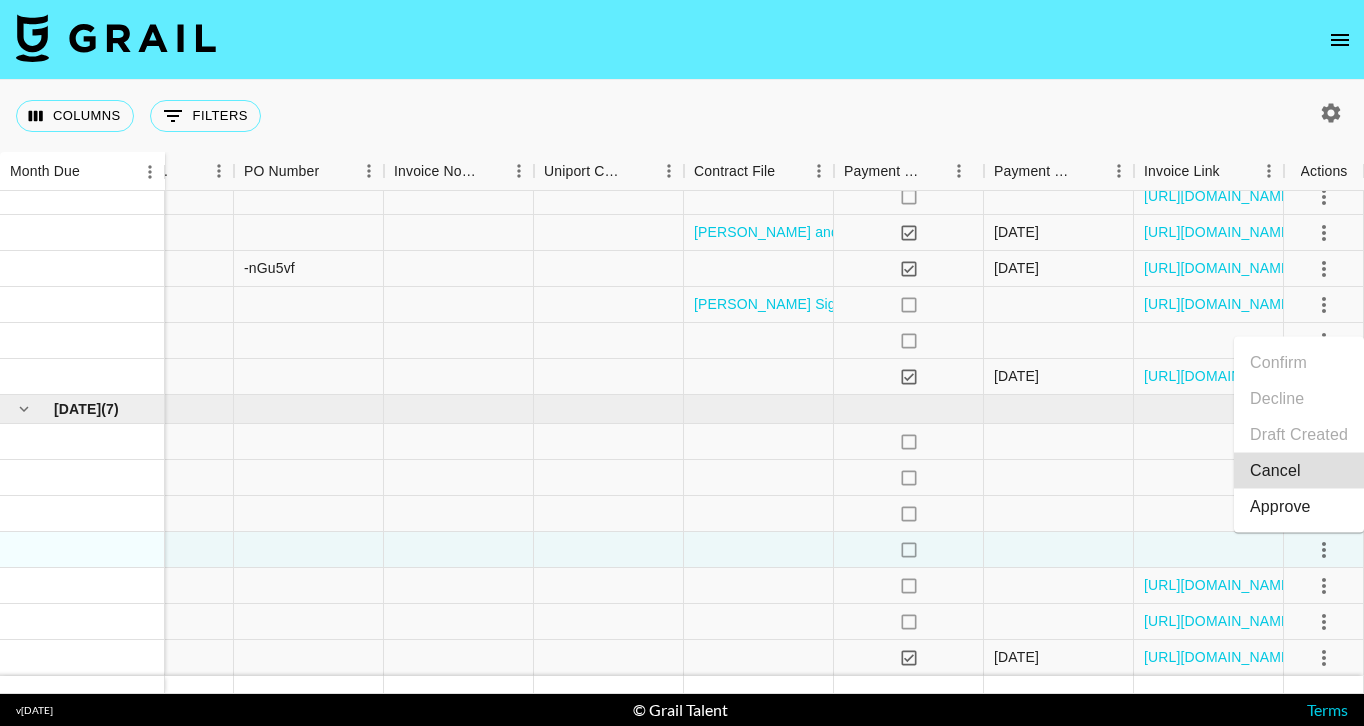 click on "Approve" at bounding box center [1280, 507] 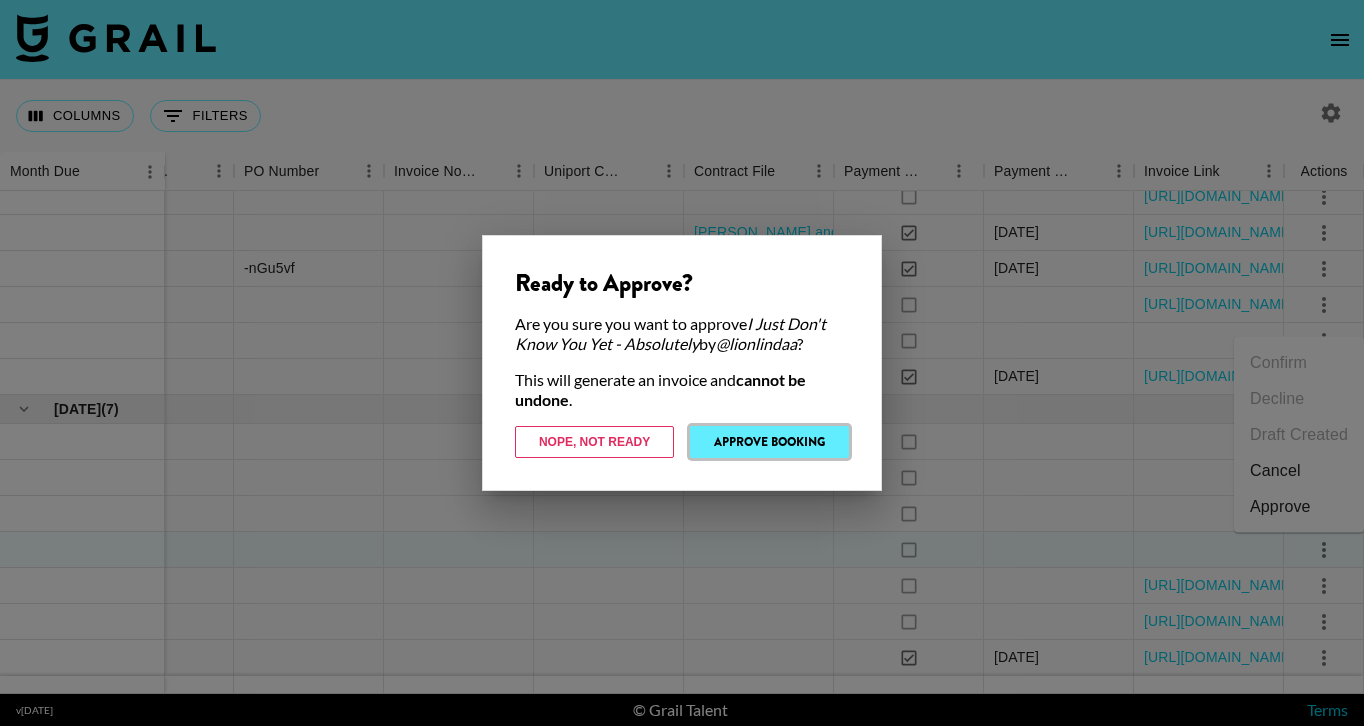 click on "Approve Booking" at bounding box center (769, 442) 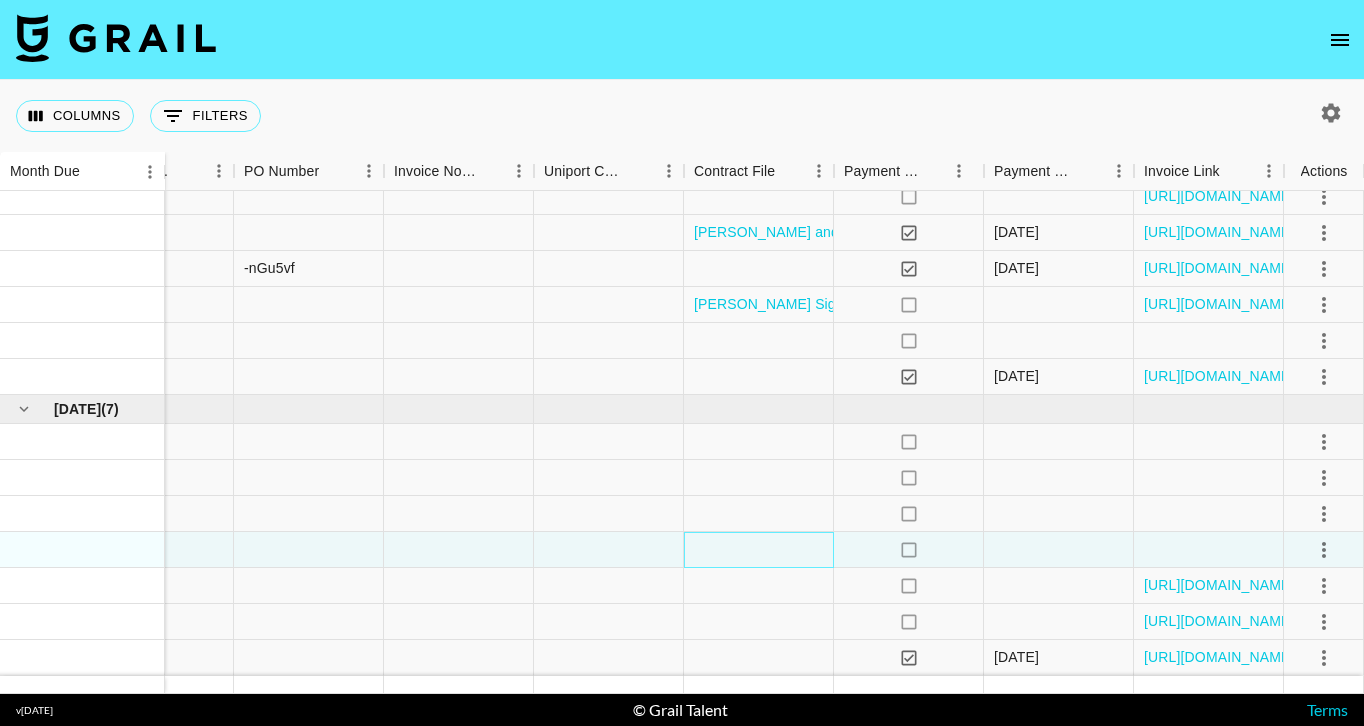 click at bounding box center [759, 550] 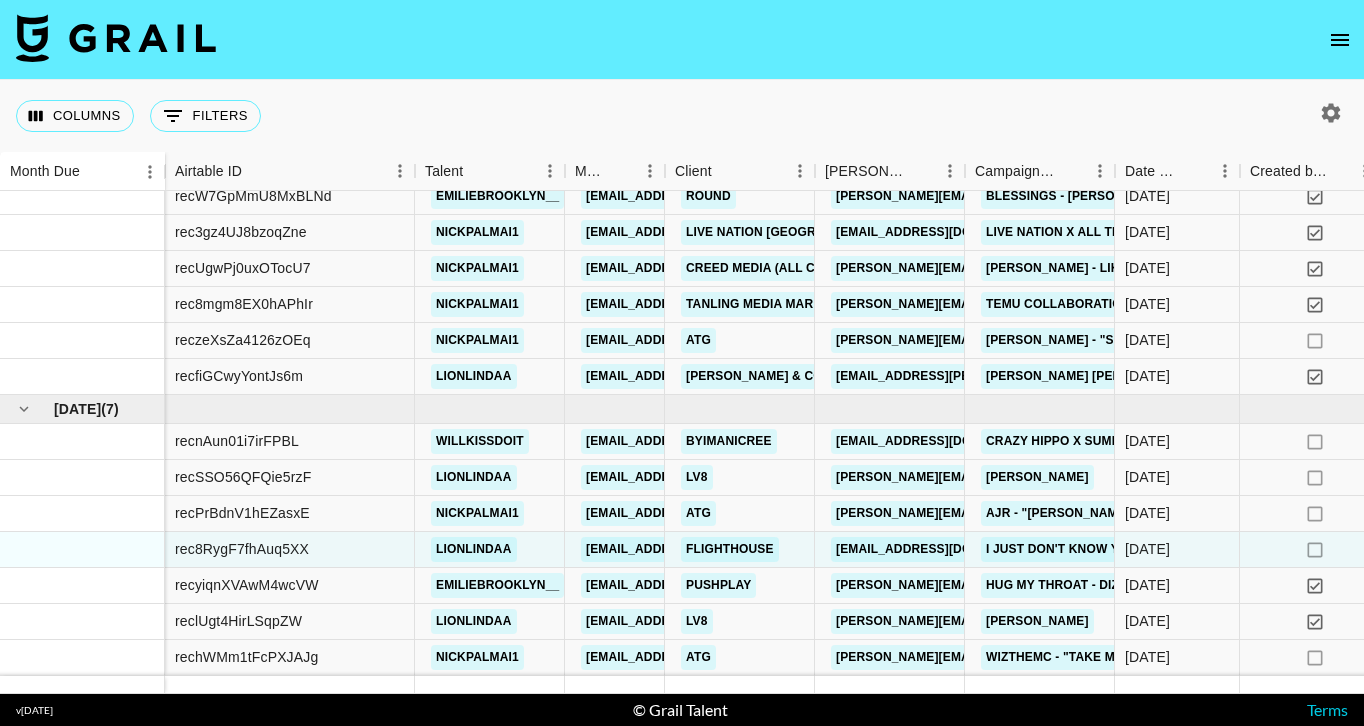 scroll, scrollTop: 1251, scrollLeft: 0, axis: vertical 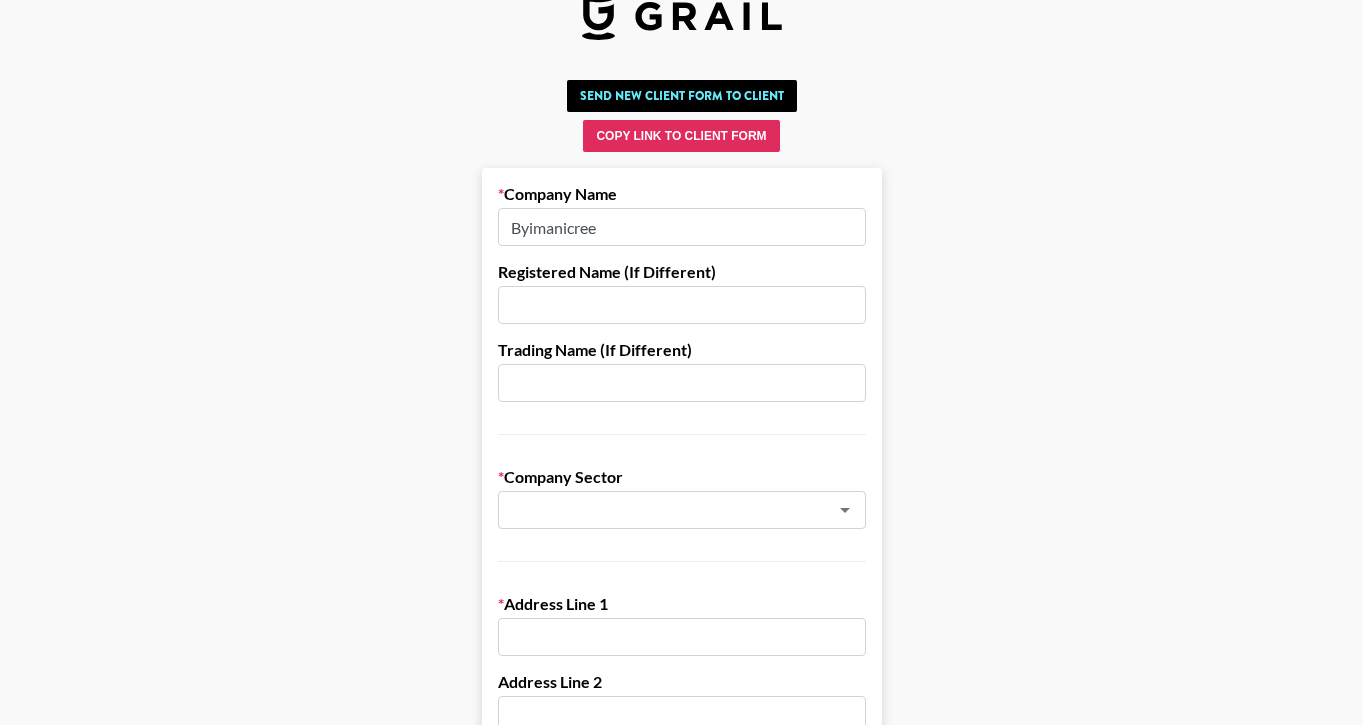 click on "Send New Client Form to Client Copy Link to Client Form Company Name Byimanicree Registered Name (If Different) Trading Name (If Different) Company Sector ​ Address Line 1 Address Line 2 City/Town State/Region Zip/Postal Code Country ​ If you don't have a billing department, enter your own info below instead. Billing/Finance Dep. Email Billing/Finance Dep. Phone Number VAT Number (UK/EU Only) Organization Number (if different) Lock Currency Any Currency Allowed USD GBP EUR CAD AUD Approval Requirements Editable by admins only Requires Invoice Notes Requires Purchase Order Requires Uniport Email Payment Terms Invoice Both Booker and Client Send Invoice to Both Billing Email and Booker Email Save Client Info" at bounding box center [681, 1102] 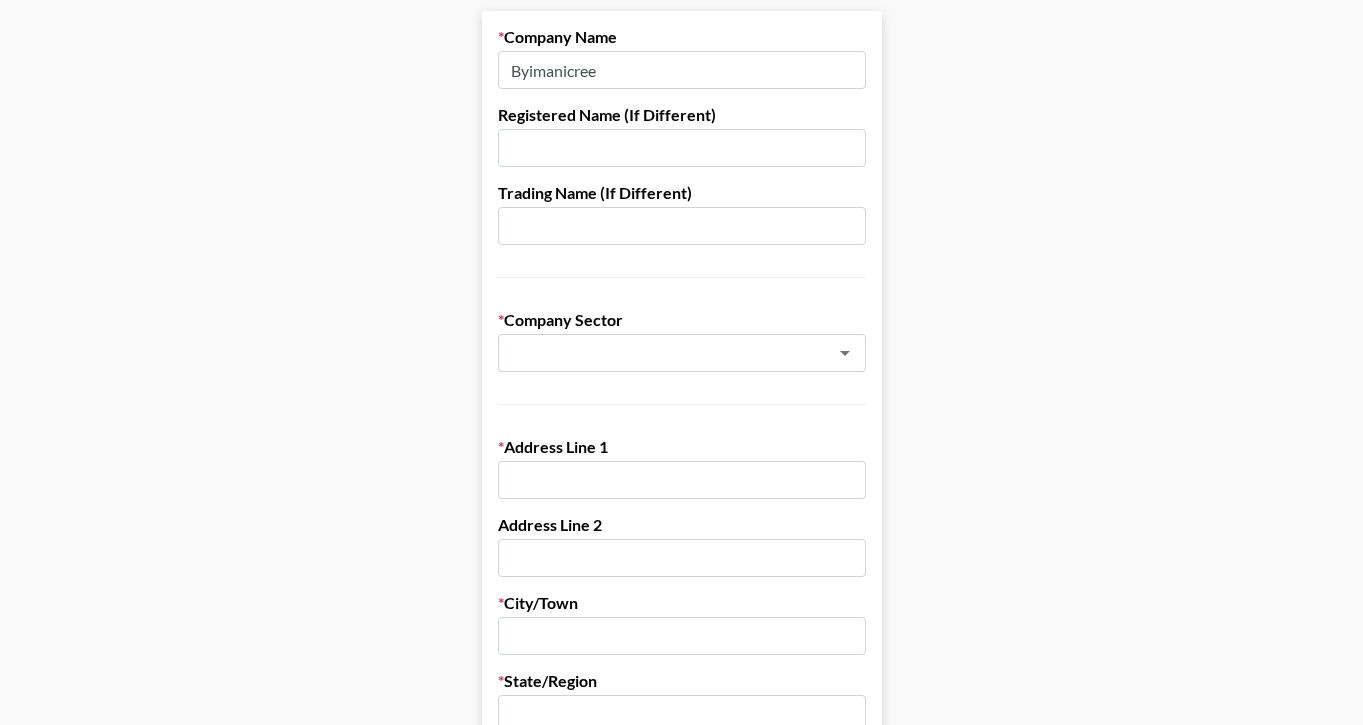 scroll, scrollTop: 200, scrollLeft: 0, axis: vertical 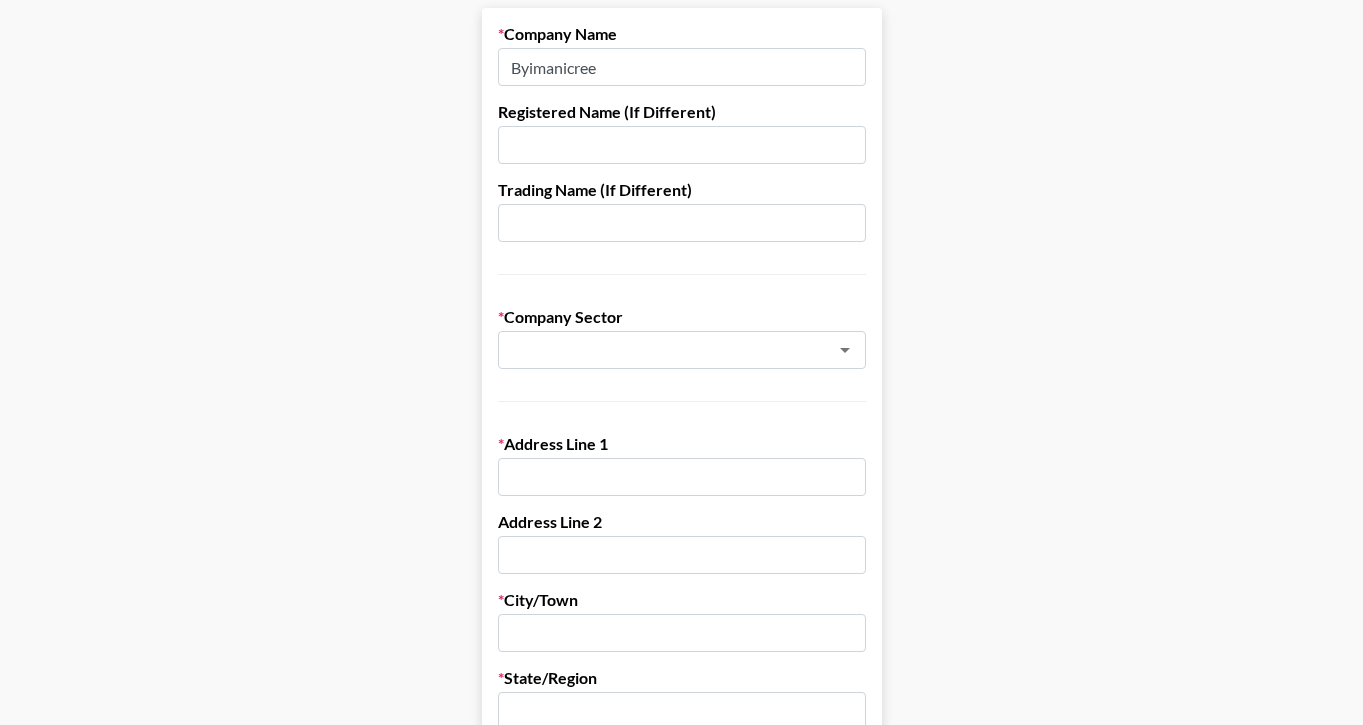 click on "Byimanicree" at bounding box center [682, 67] 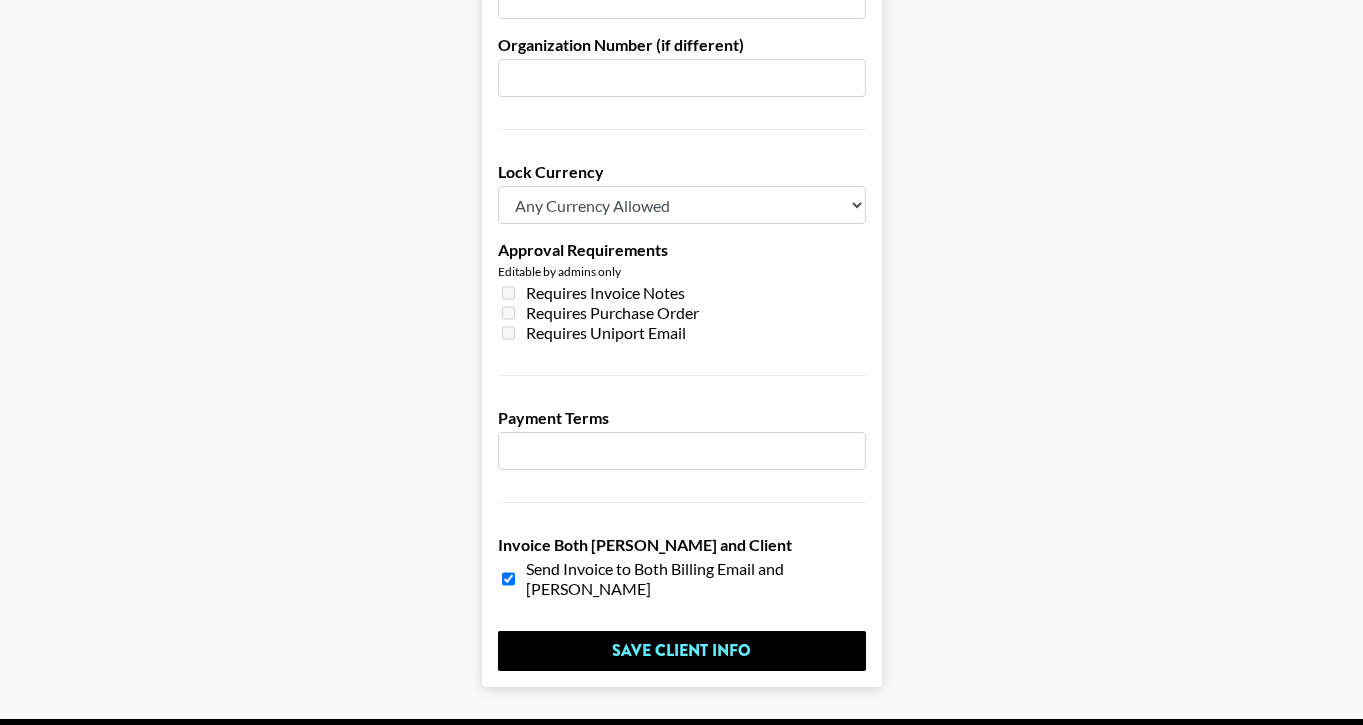 scroll, scrollTop: 1519, scrollLeft: 0, axis: vertical 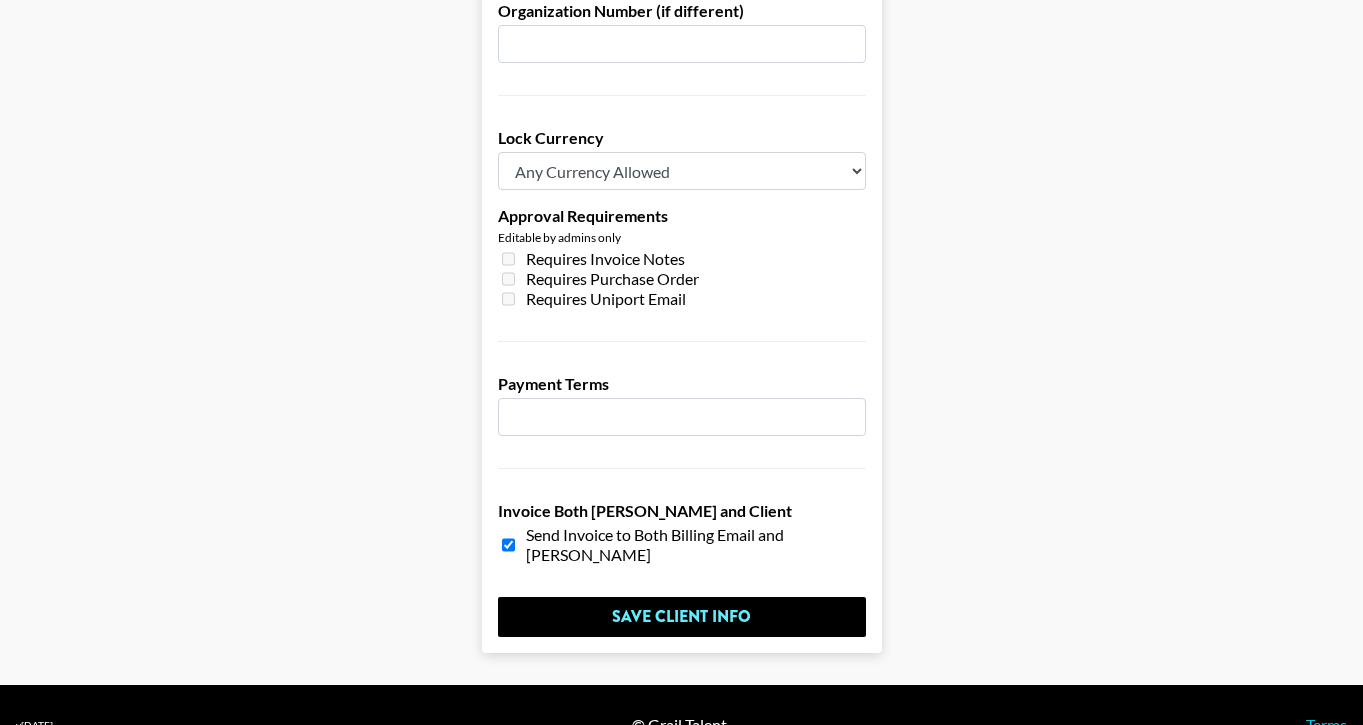 drag, startPoint x: 776, startPoint y: 455, endPoint x: 863, endPoint y: 440, distance: 88.28363 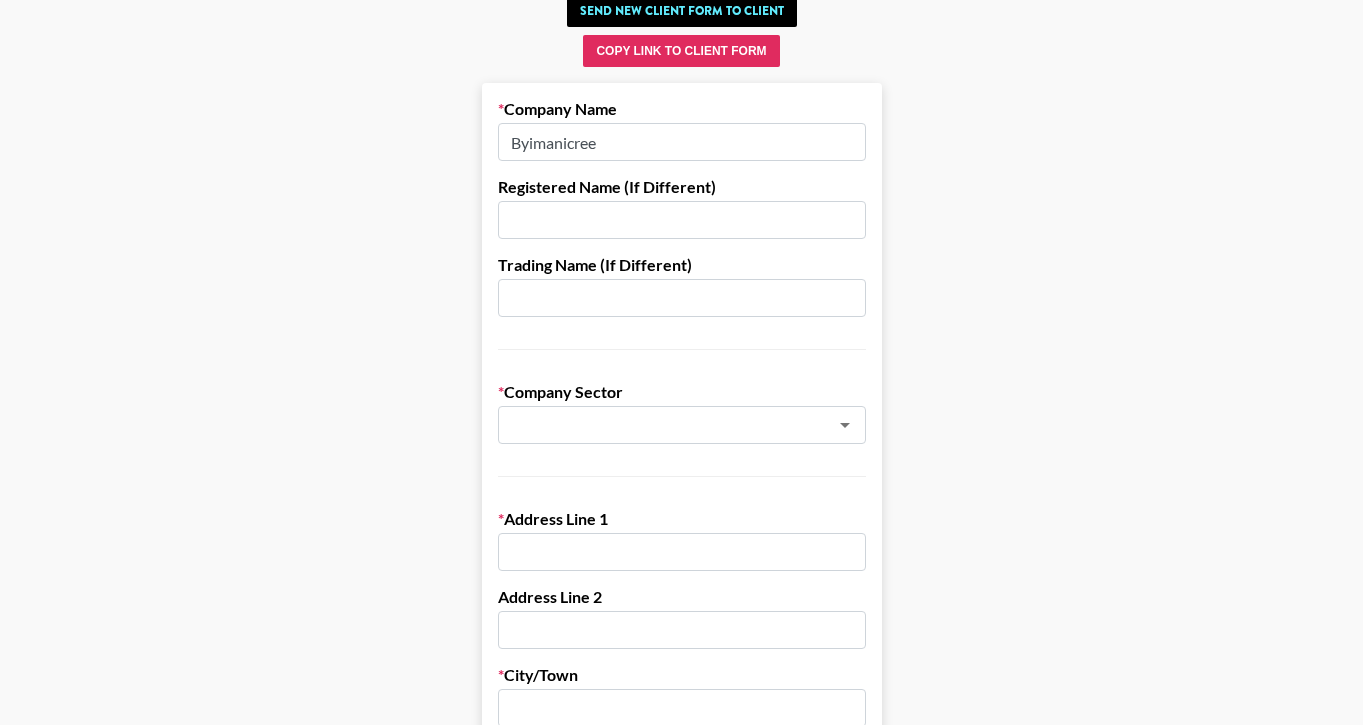 scroll, scrollTop: 119, scrollLeft: 0, axis: vertical 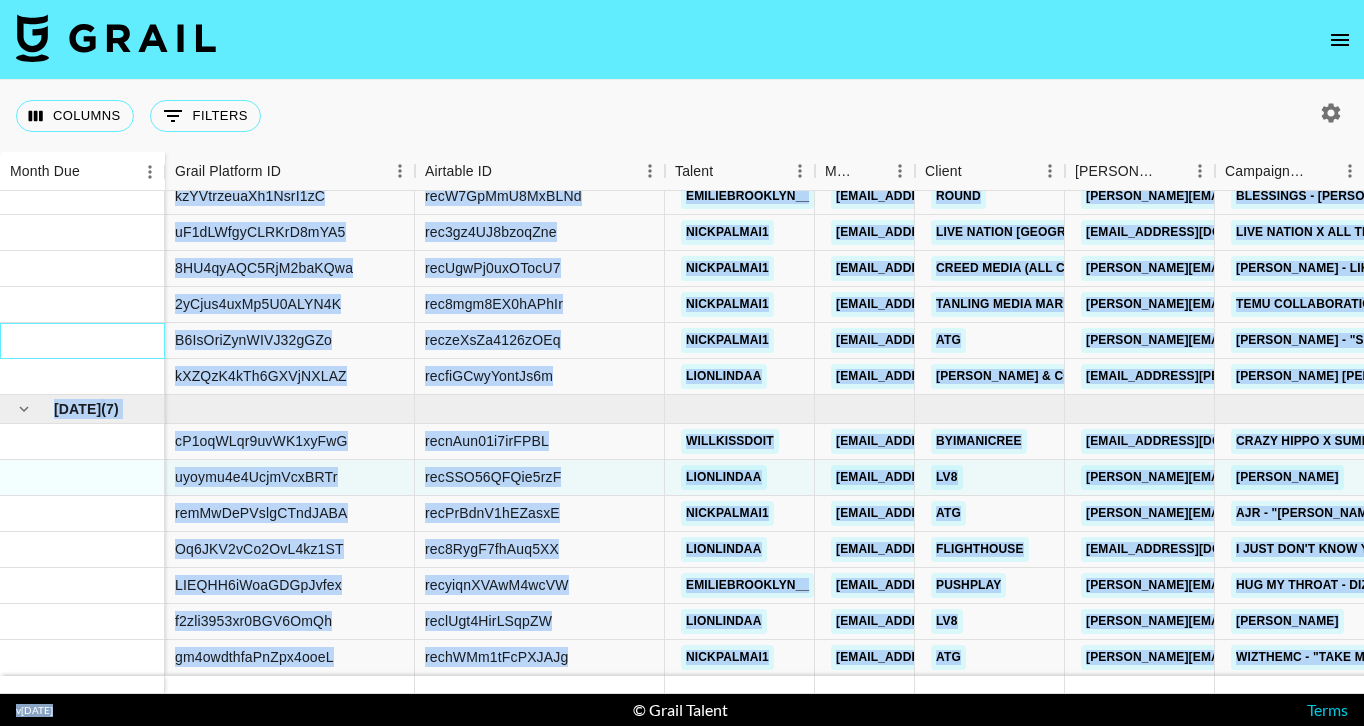 drag, startPoint x: 114, startPoint y: 328, endPoint x: 119, endPoint y: 776, distance: 448.0279 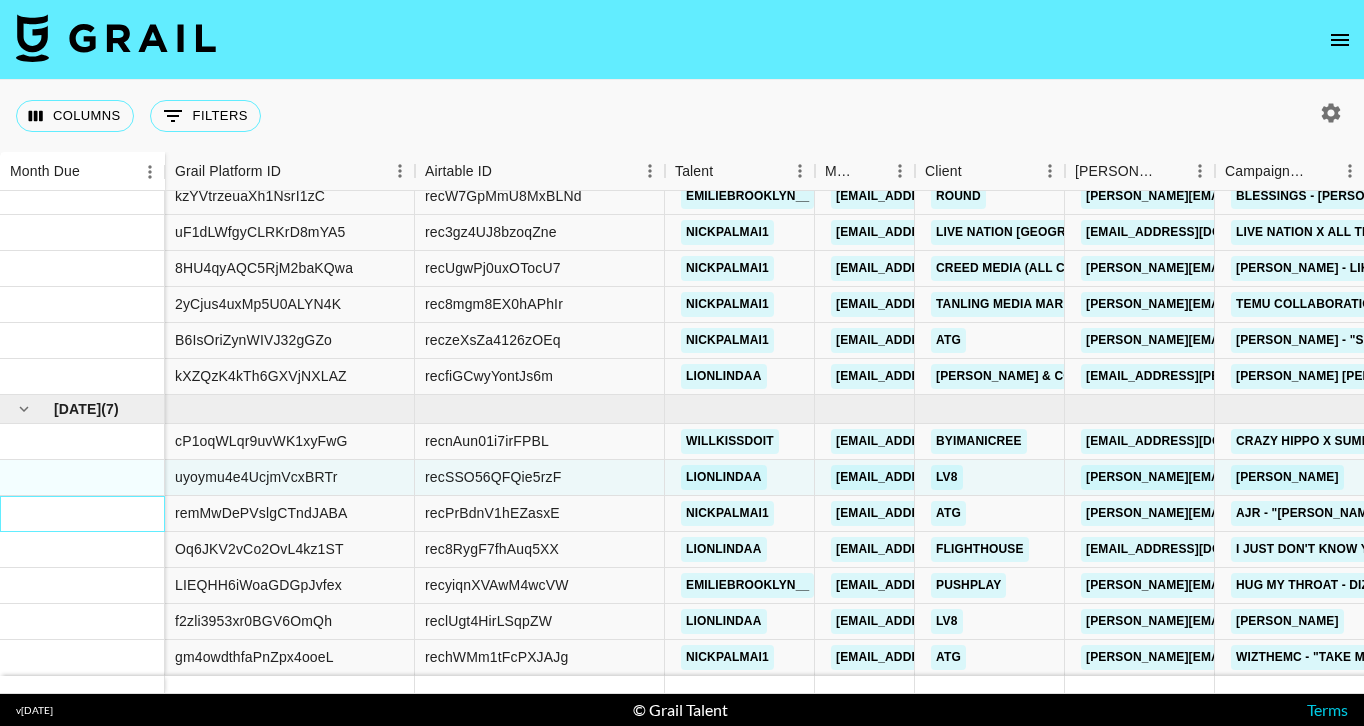 drag, startPoint x: 111, startPoint y: 524, endPoint x: 68, endPoint y: 531, distance: 43.56604 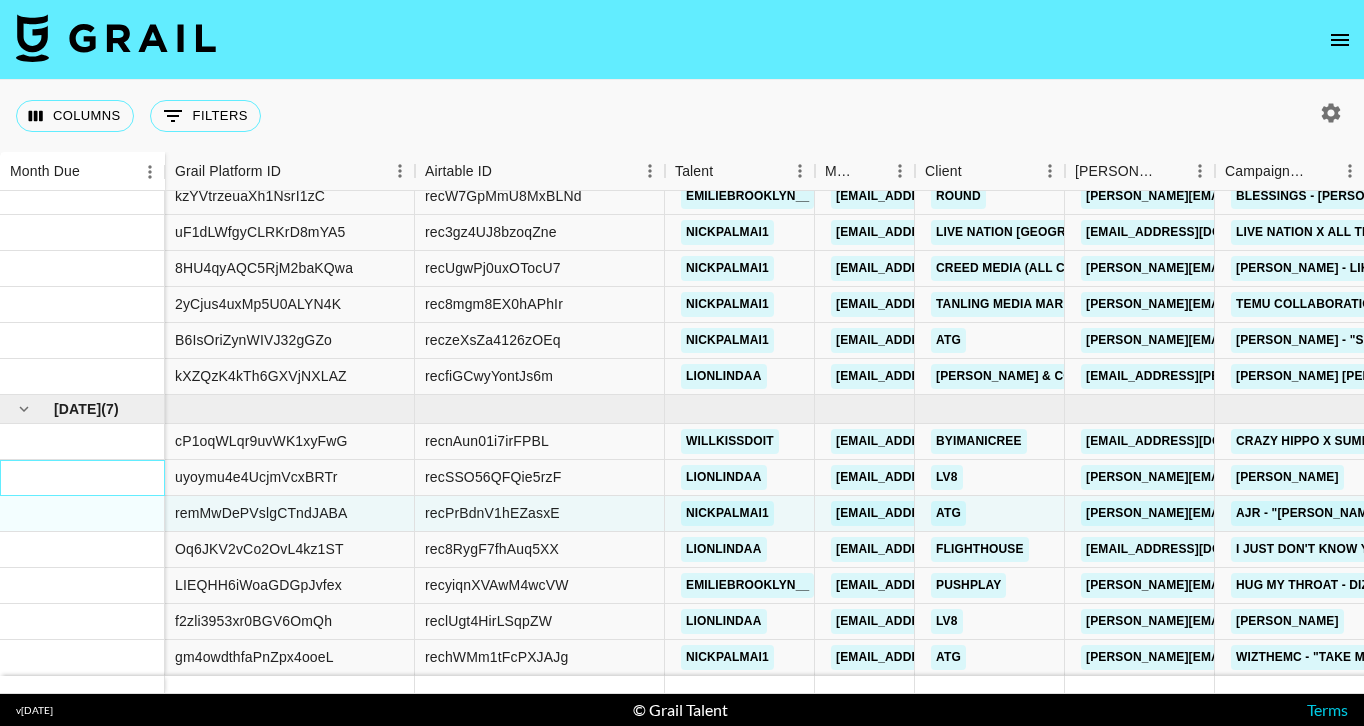 drag, startPoint x: 88, startPoint y: 494, endPoint x: 27, endPoint y: 548, distance: 81.46779 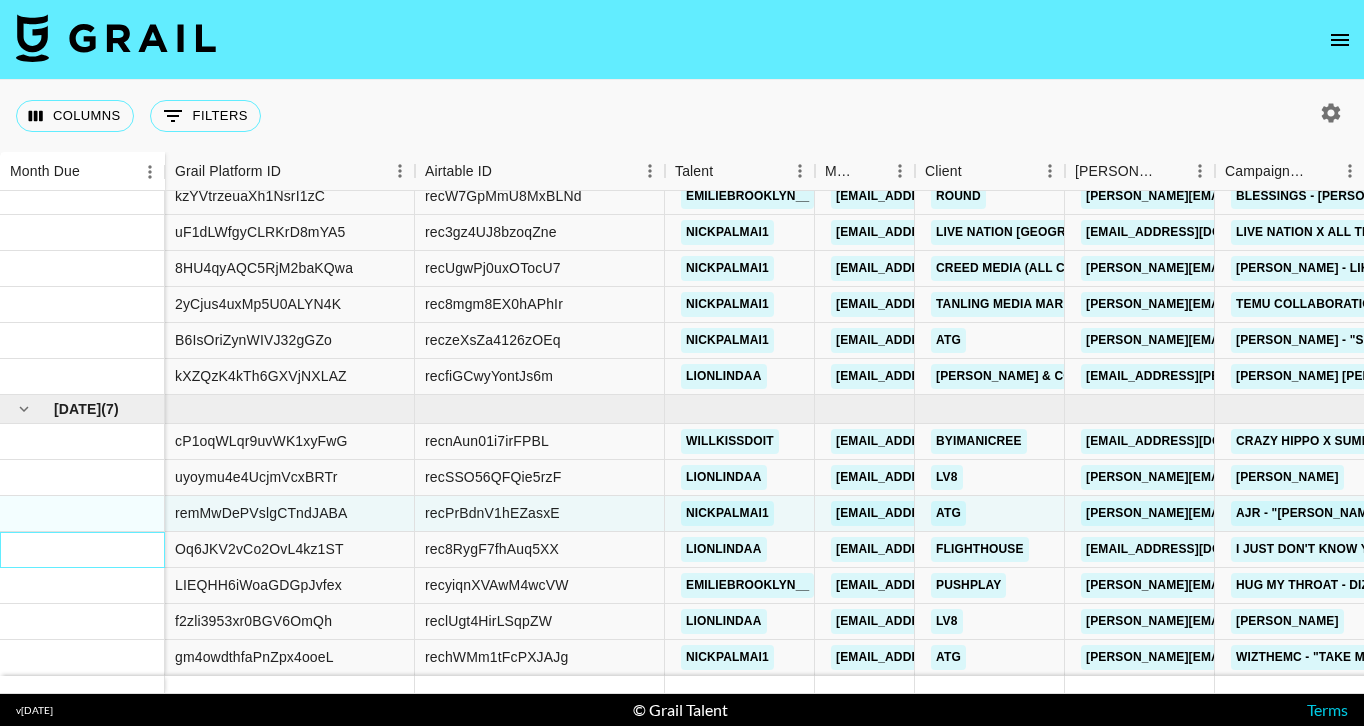 click at bounding box center (82, 550) 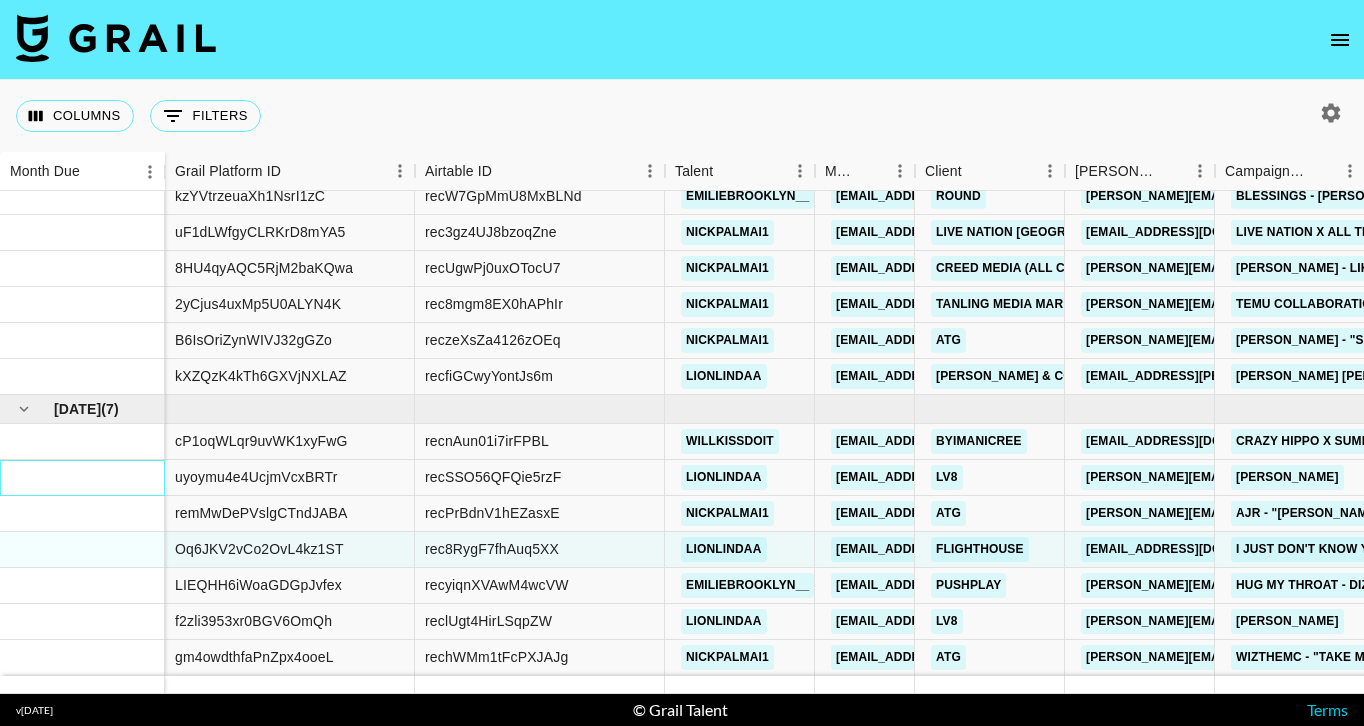 click at bounding box center [82, 478] 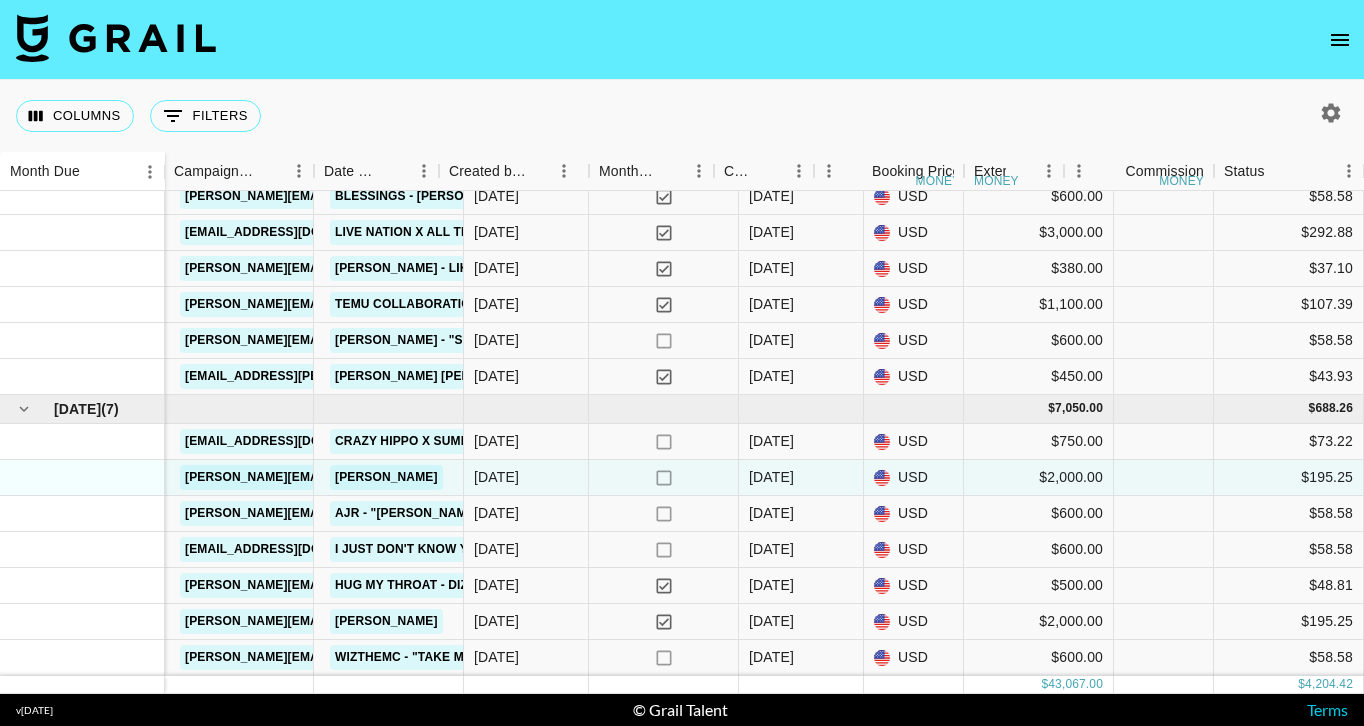 scroll, scrollTop: 1251, scrollLeft: 1051, axis: both 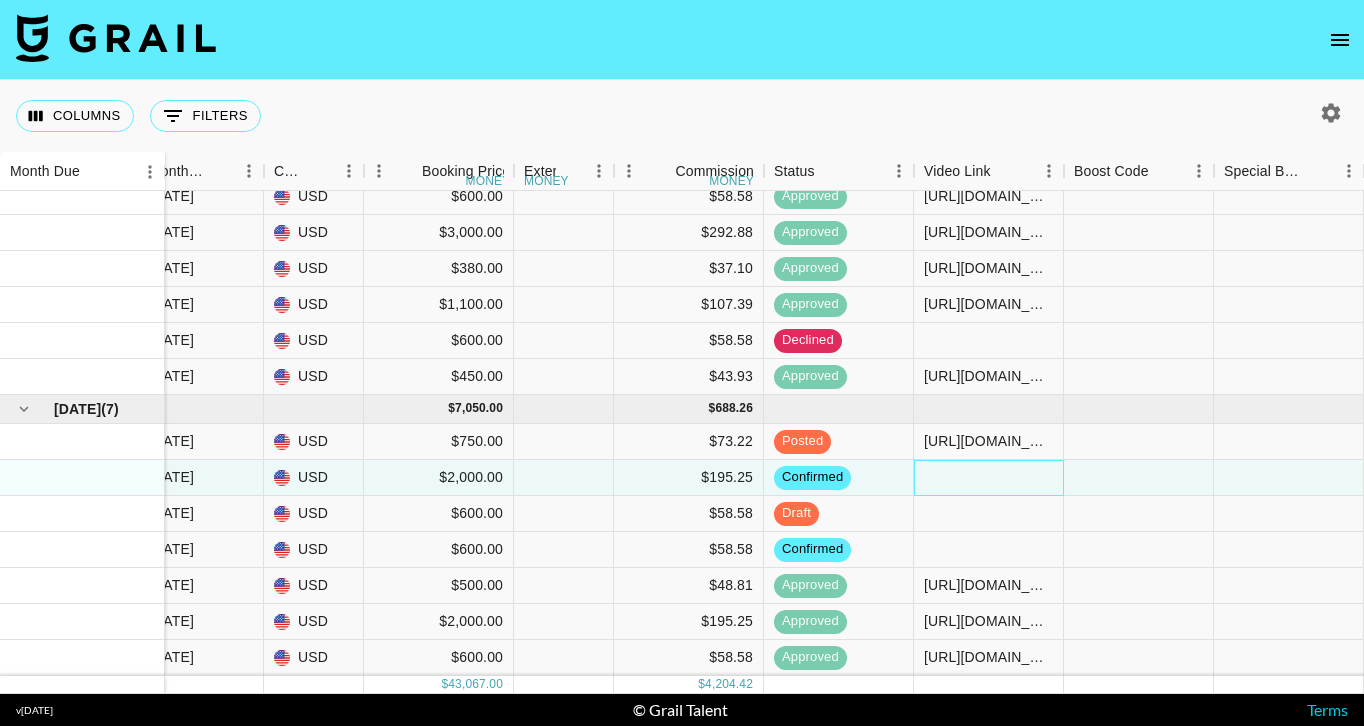 click at bounding box center [989, 478] 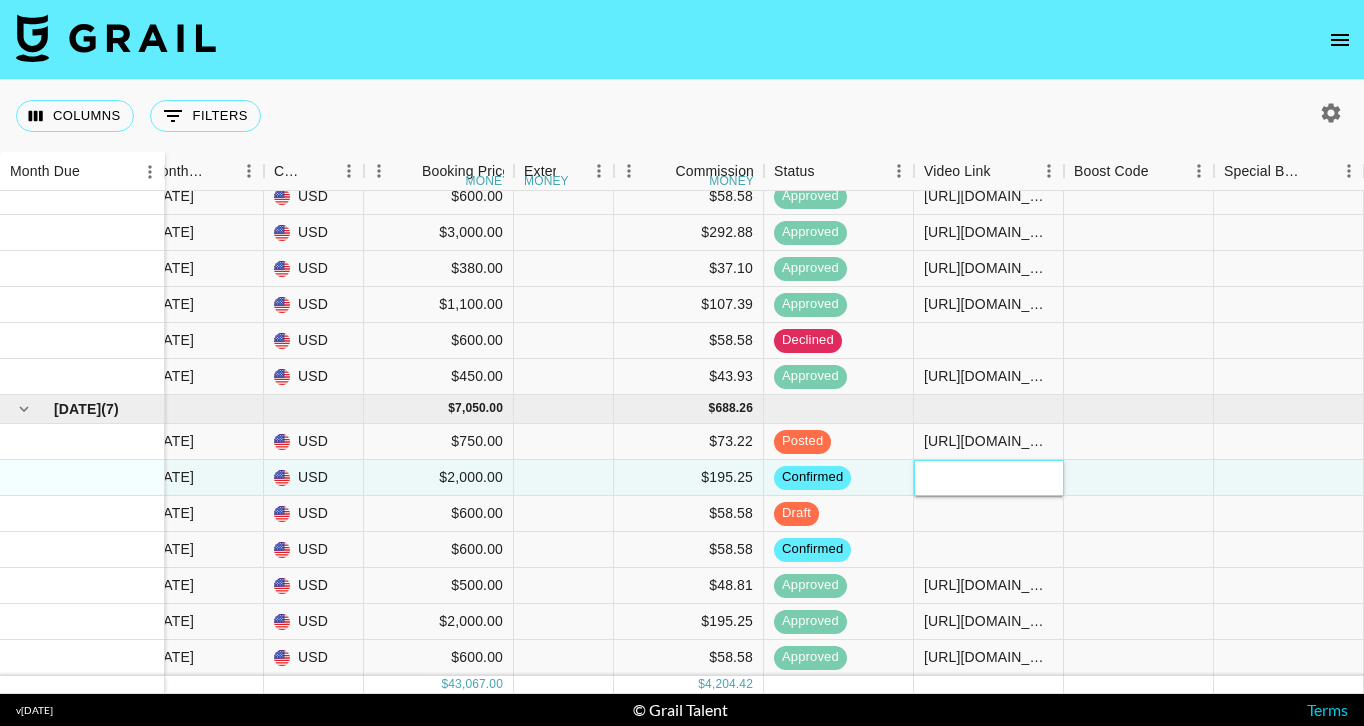paste on "[URL][DOMAIN_NAME]" 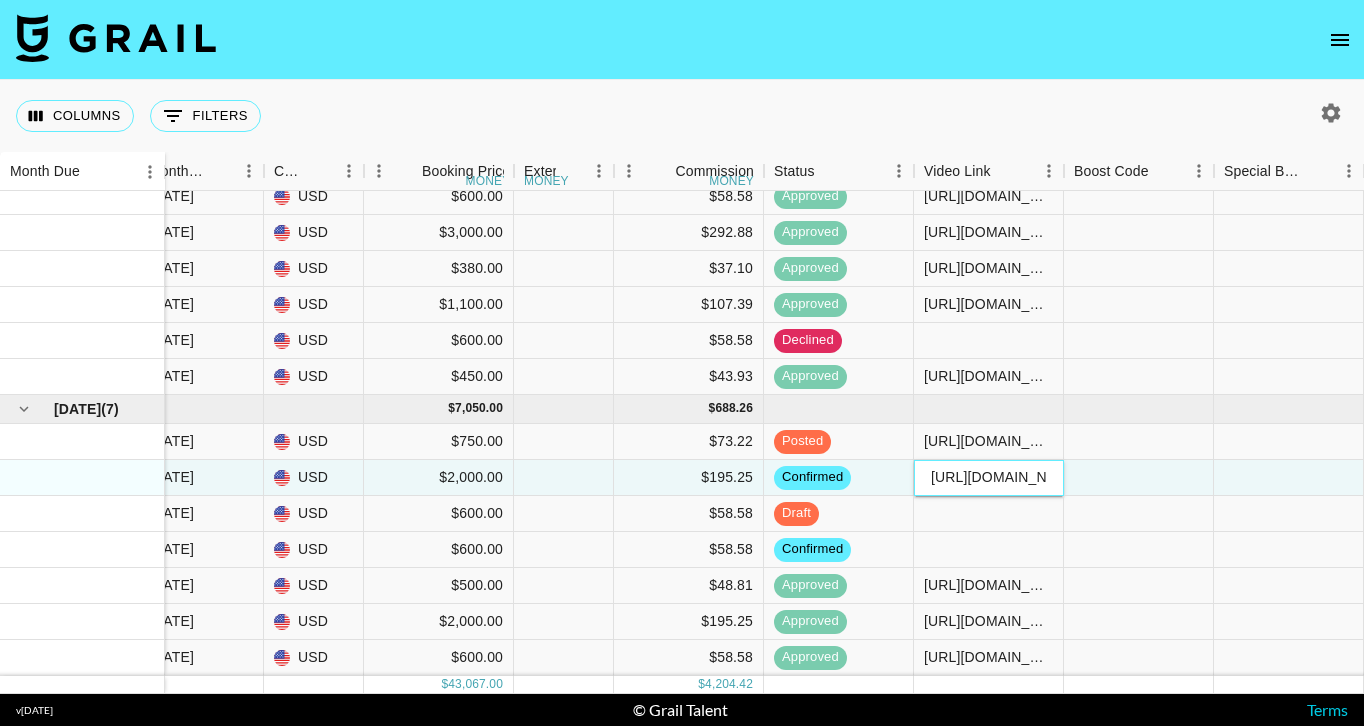 scroll, scrollTop: 0, scrollLeft: 300, axis: horizontal 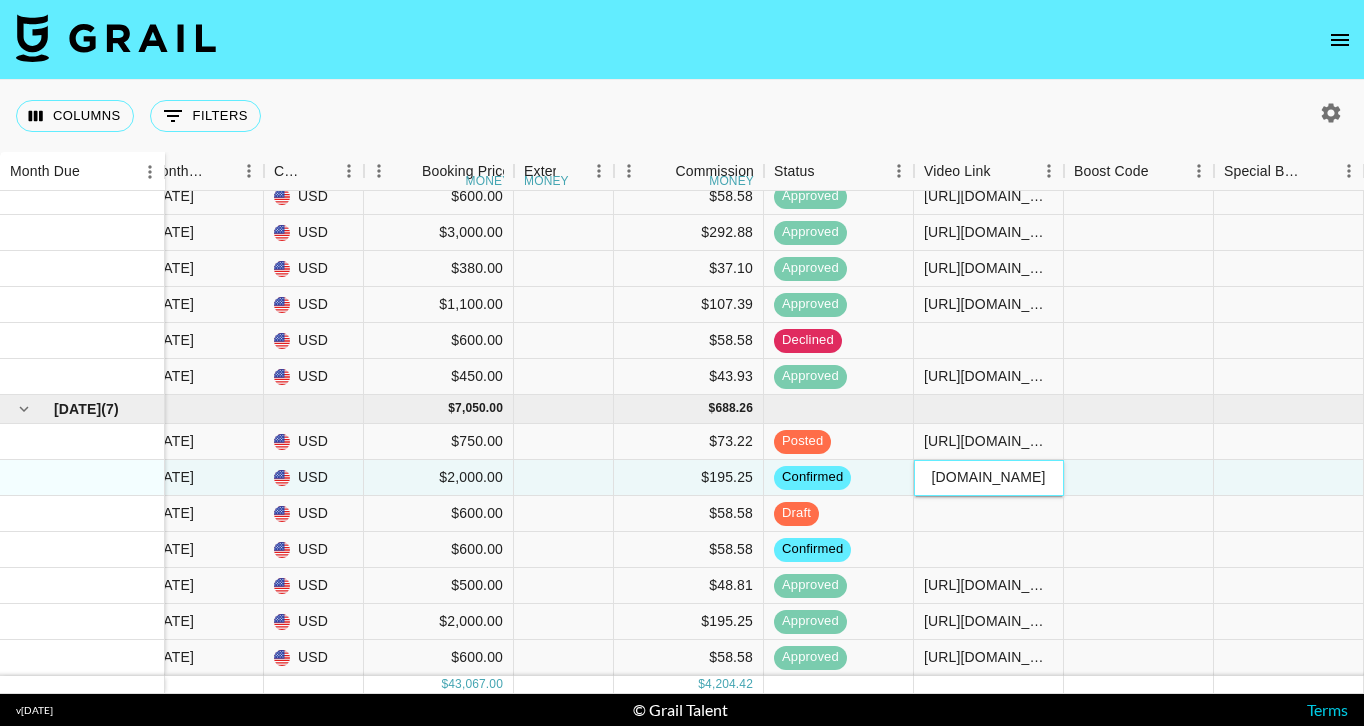 type on "[URL][DOMAIN_NAME]" 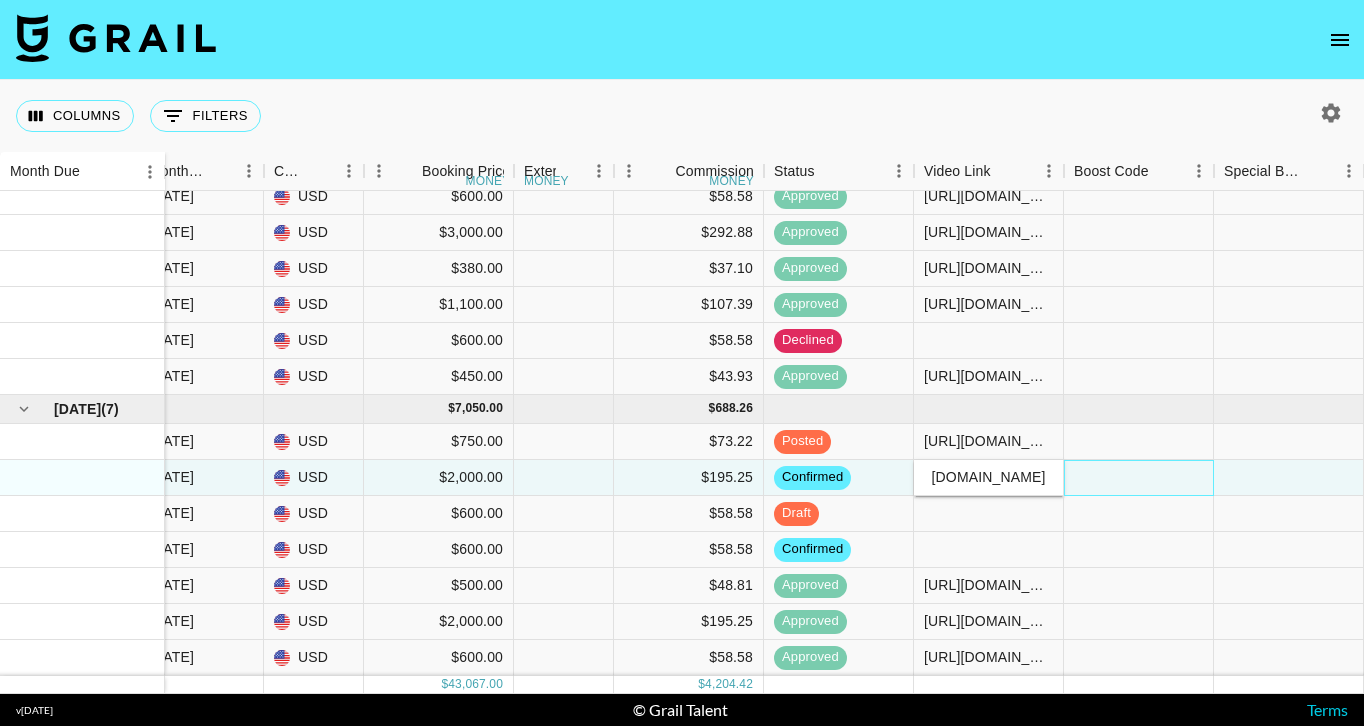 click at bounding box center (1139, 478) 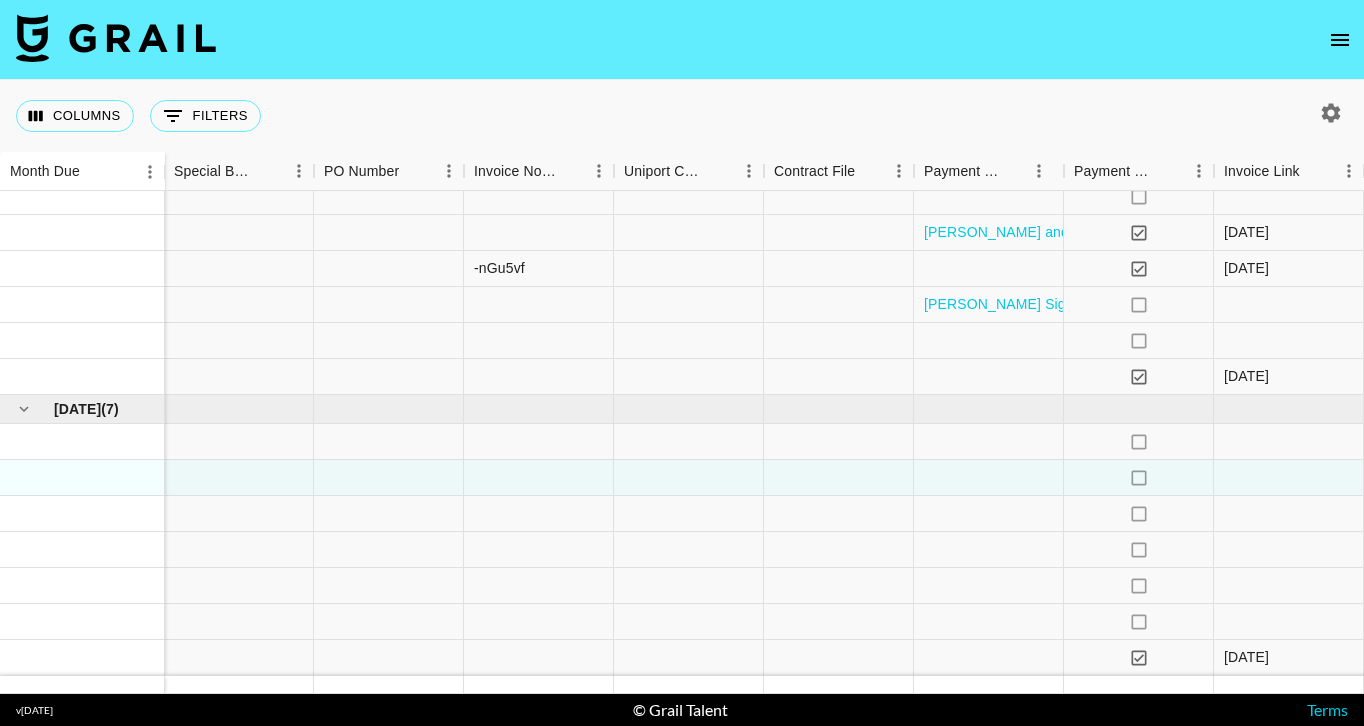 scroll, scrollTop: 1251, scrollLeft: 2631, axis: both 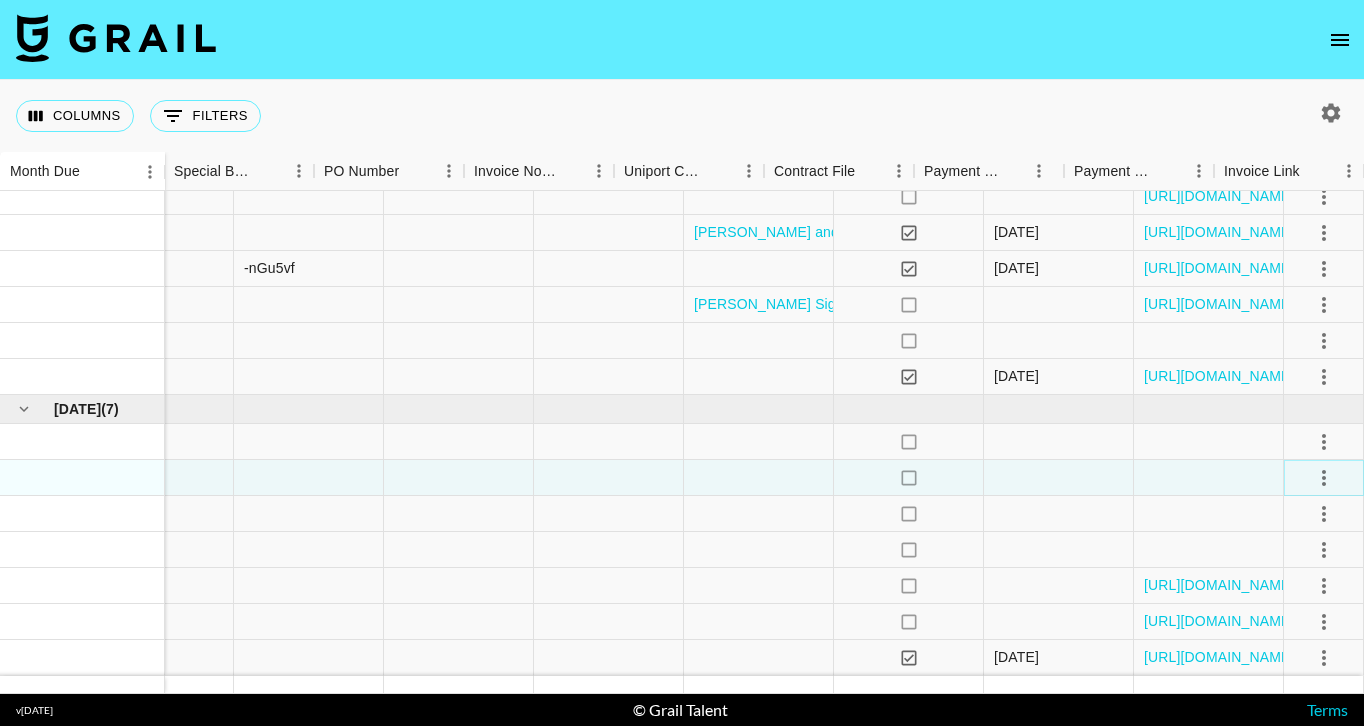 type 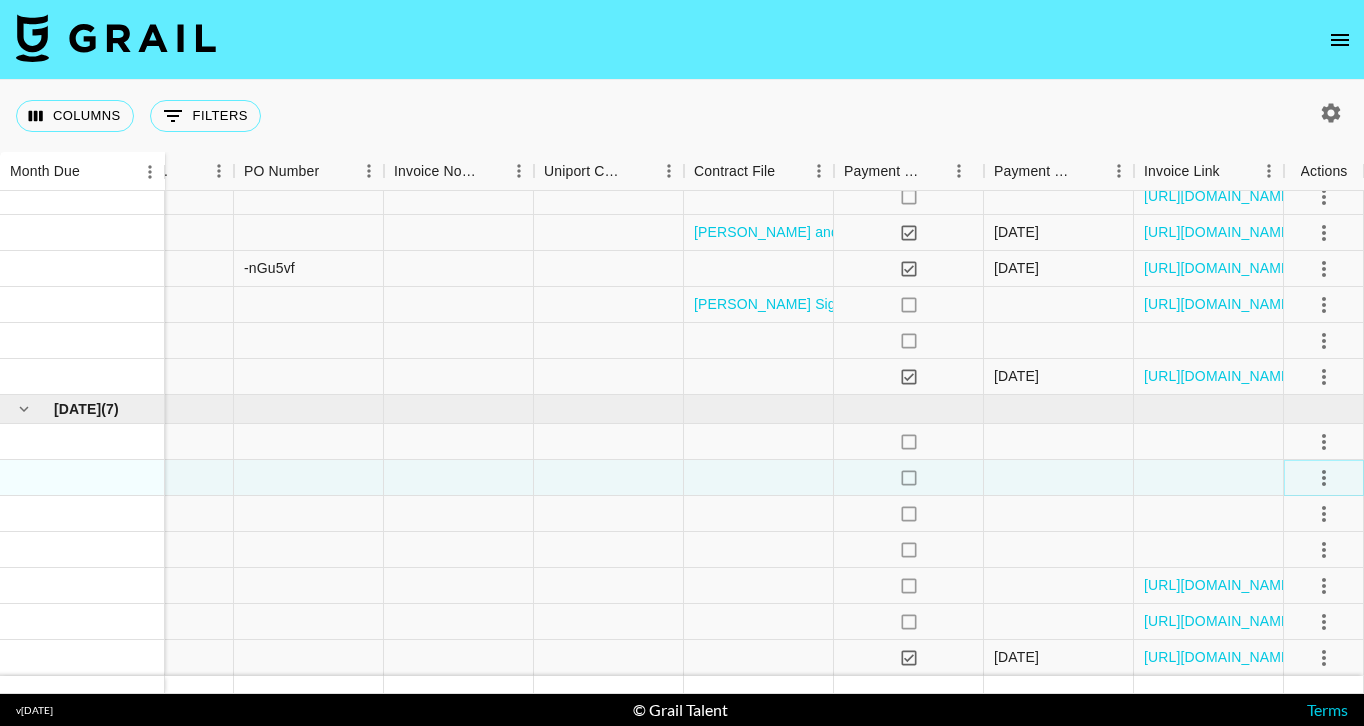 click 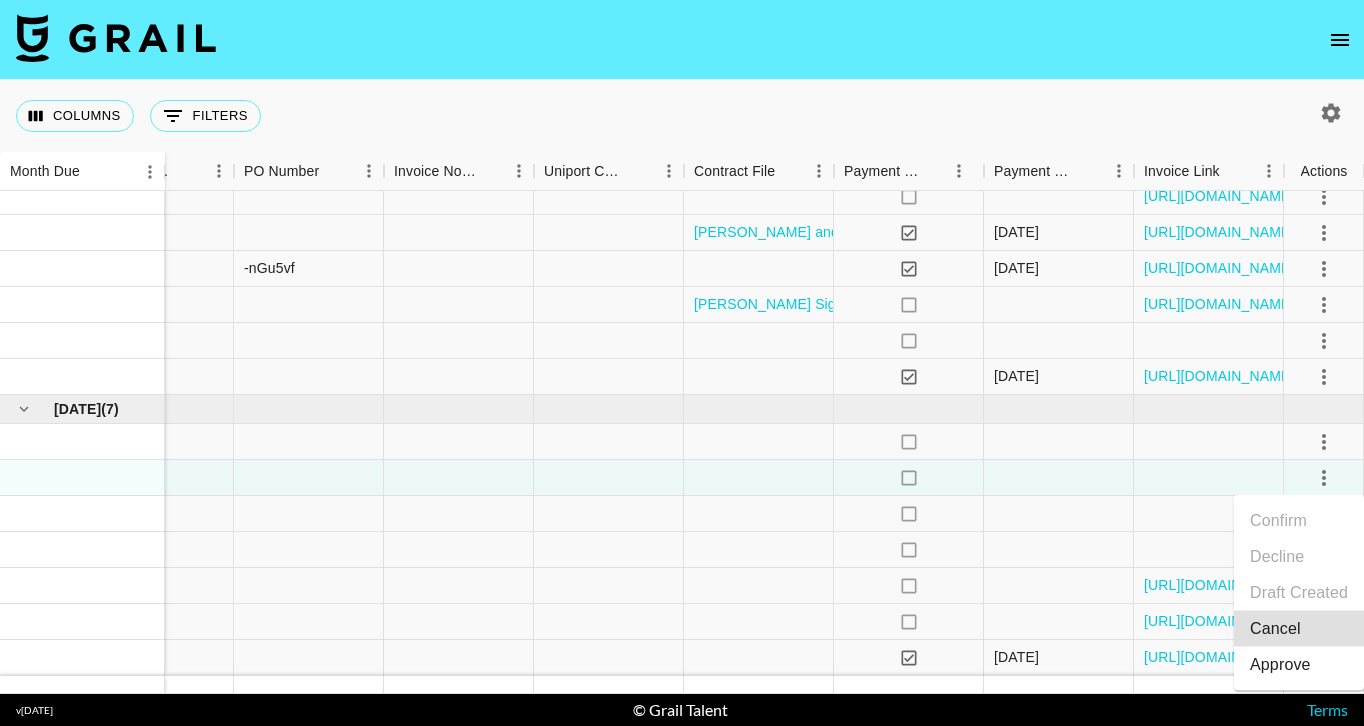 click on "Approve" at bounding box center [1280, 665] 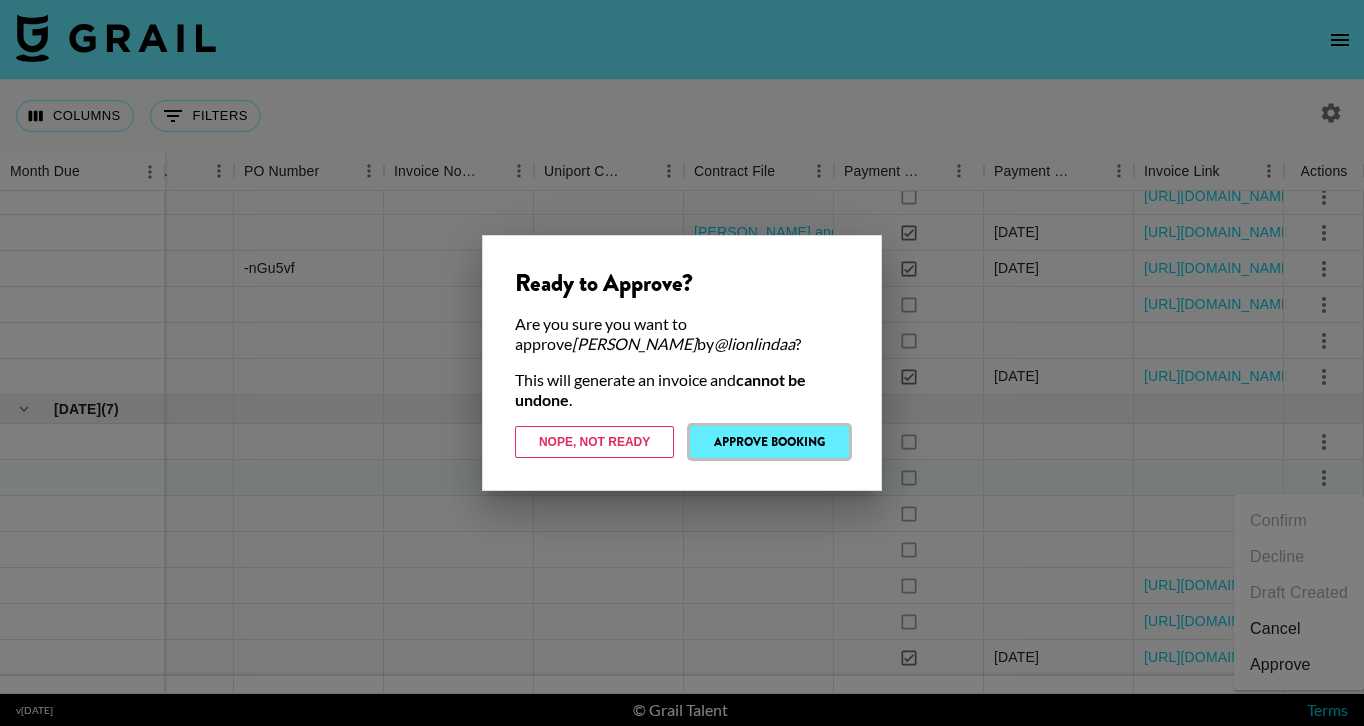 click on "Approve Booking" at bounding box center (769, 442) 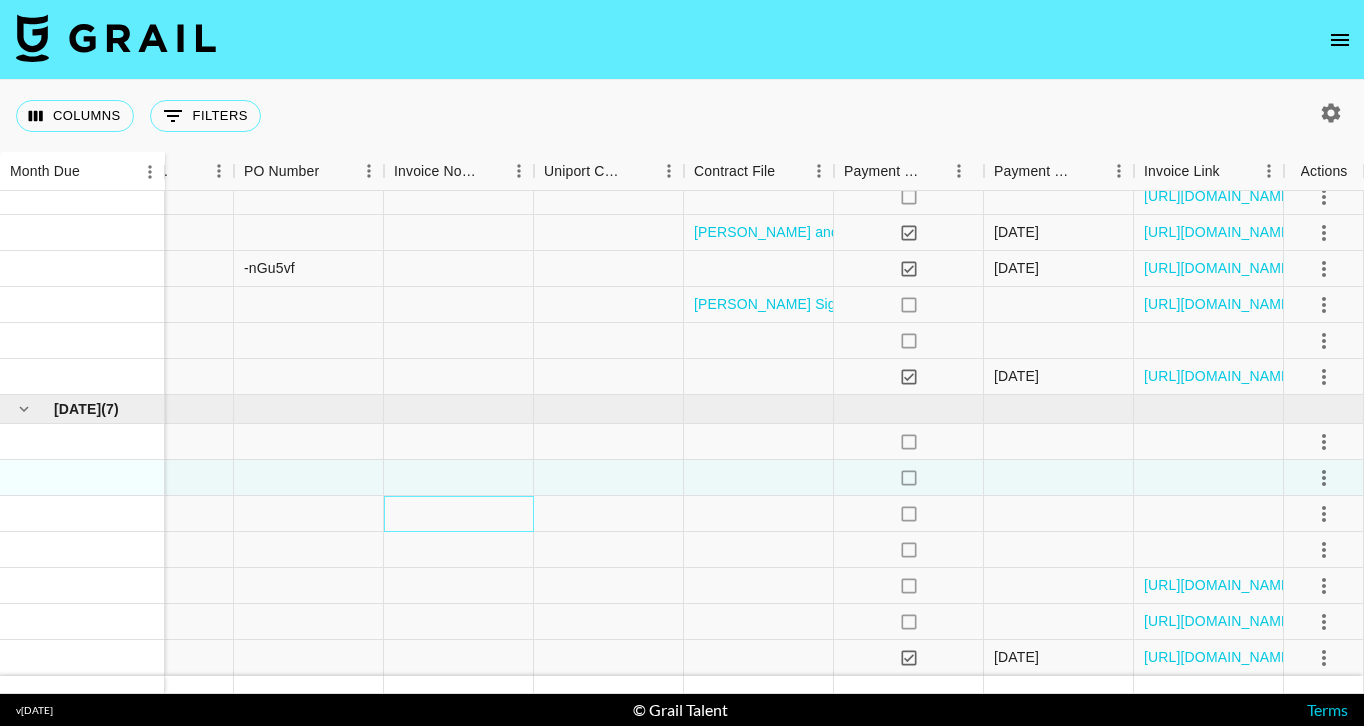 click at bounding box center [459, 514] 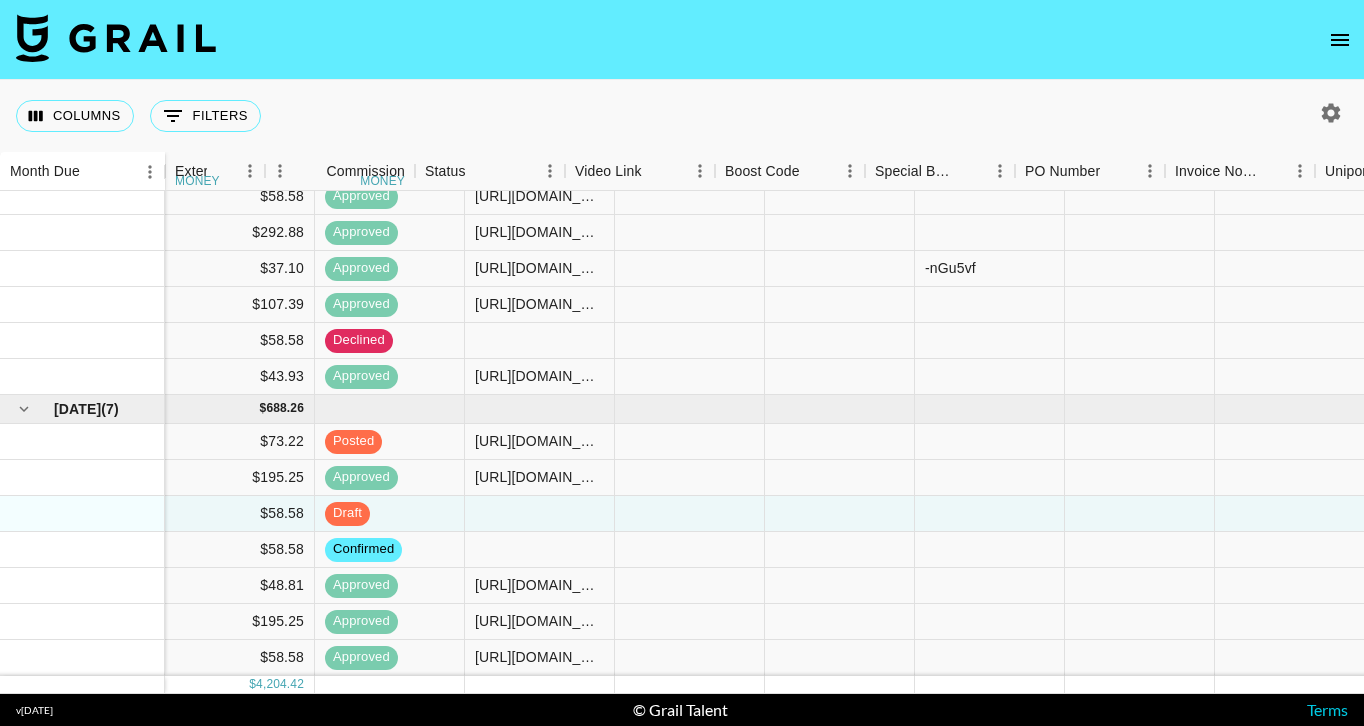 scroll, scrollTop: 1251, scrollLeft: 1700, axis: both 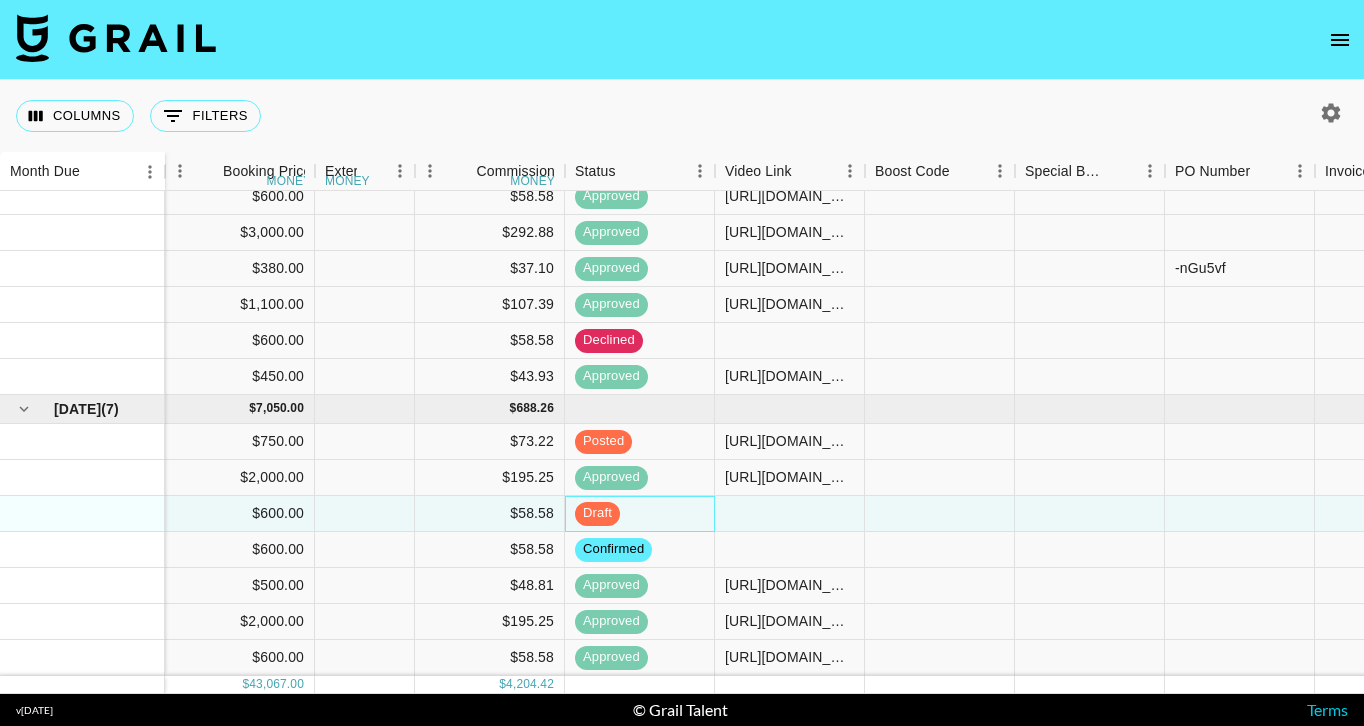 click on "draft" at bounding box center (640, 514) 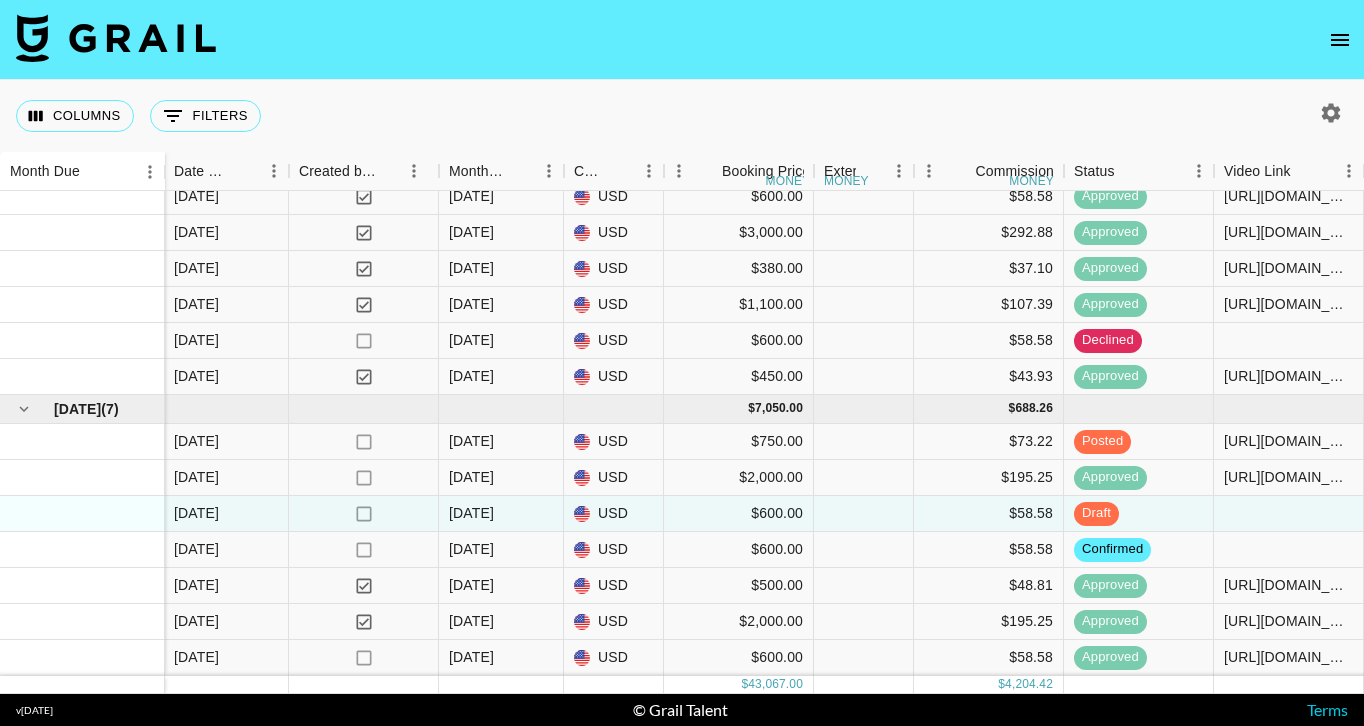 scroll, scrollTop: 1251, scrollLeft: 1351, axis: both 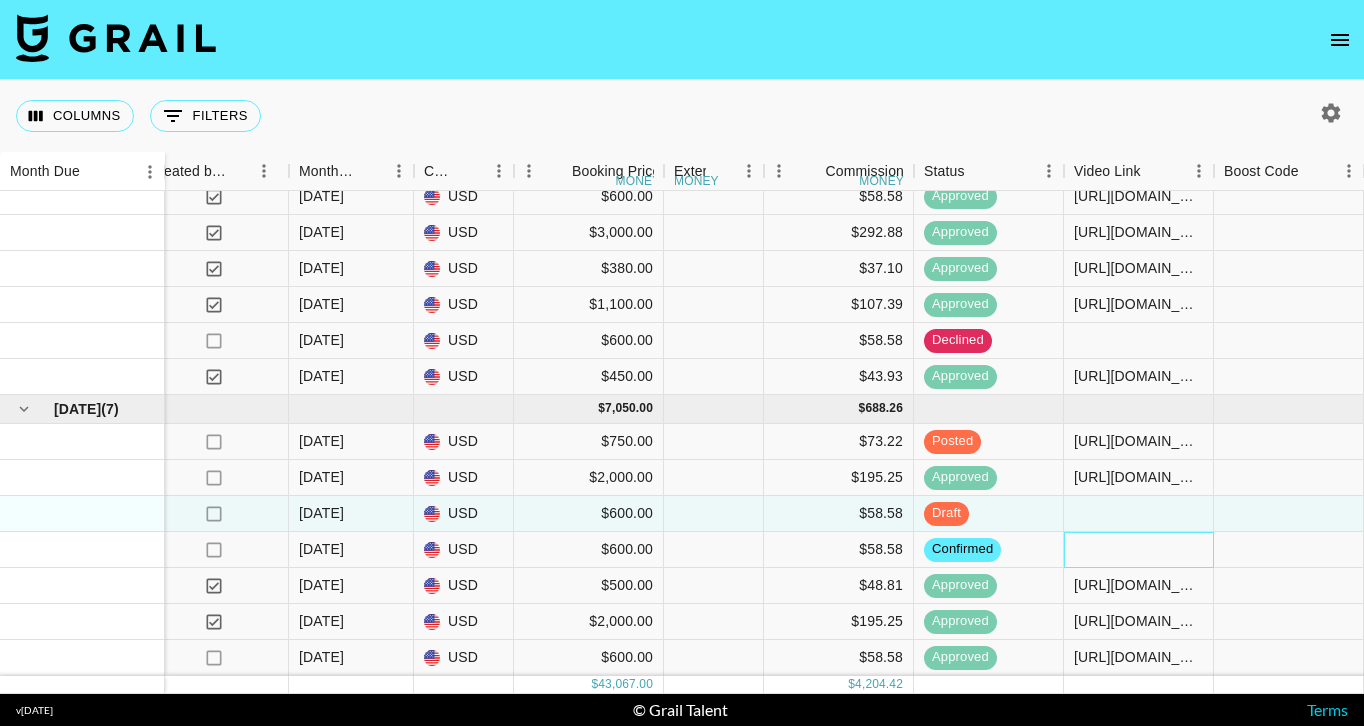 click at bounding box center (1139, 550) 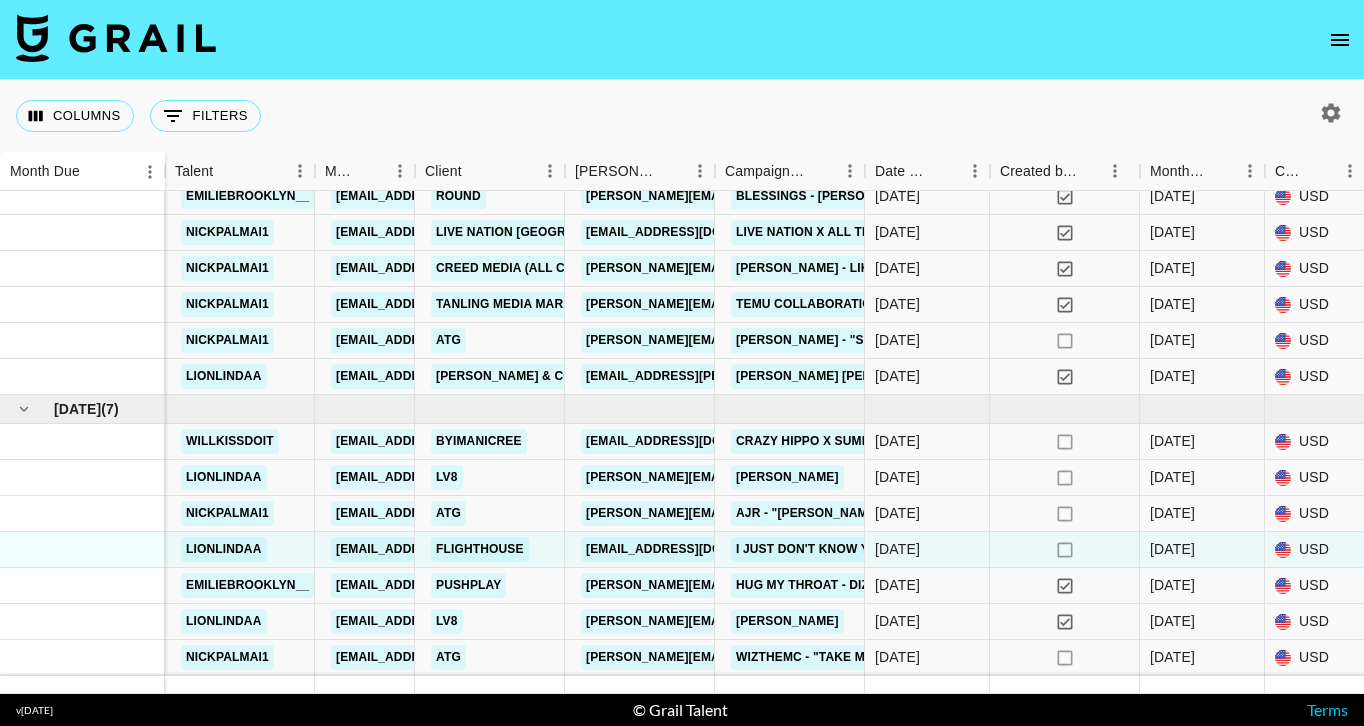 scroll, scrollTop: 1251, scrollLeft: 250, axis: both 